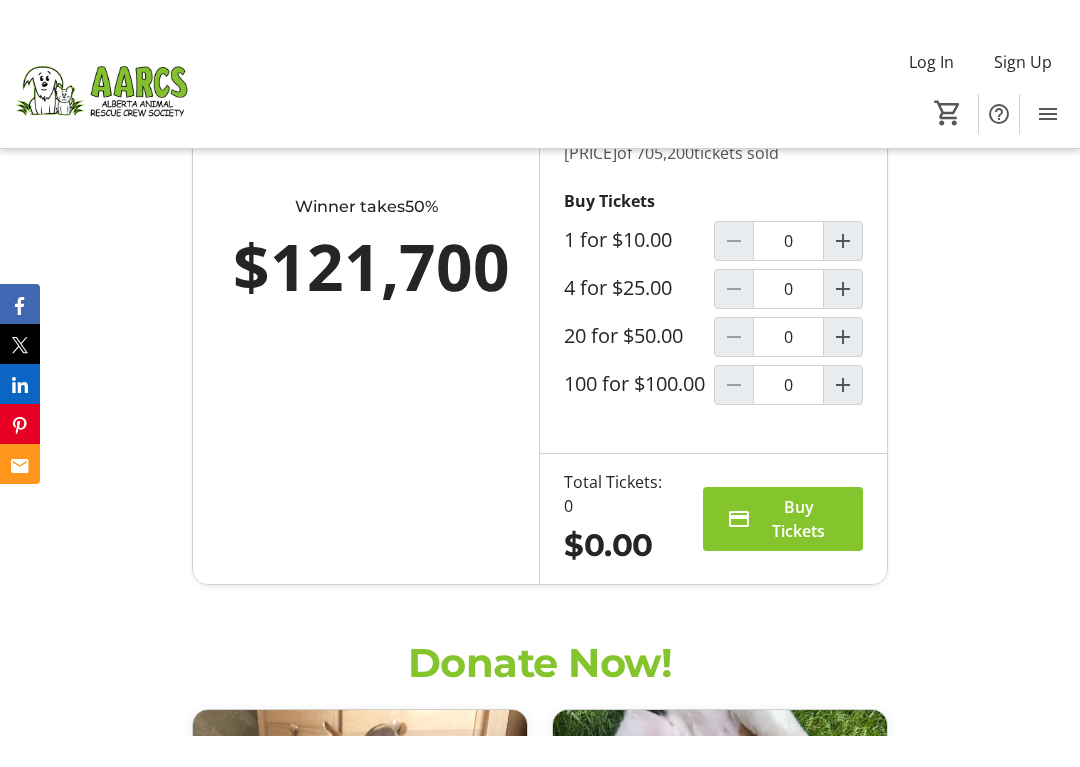 scroll, scrollTop: 1705, scrollLeft: 0, axis: vertical 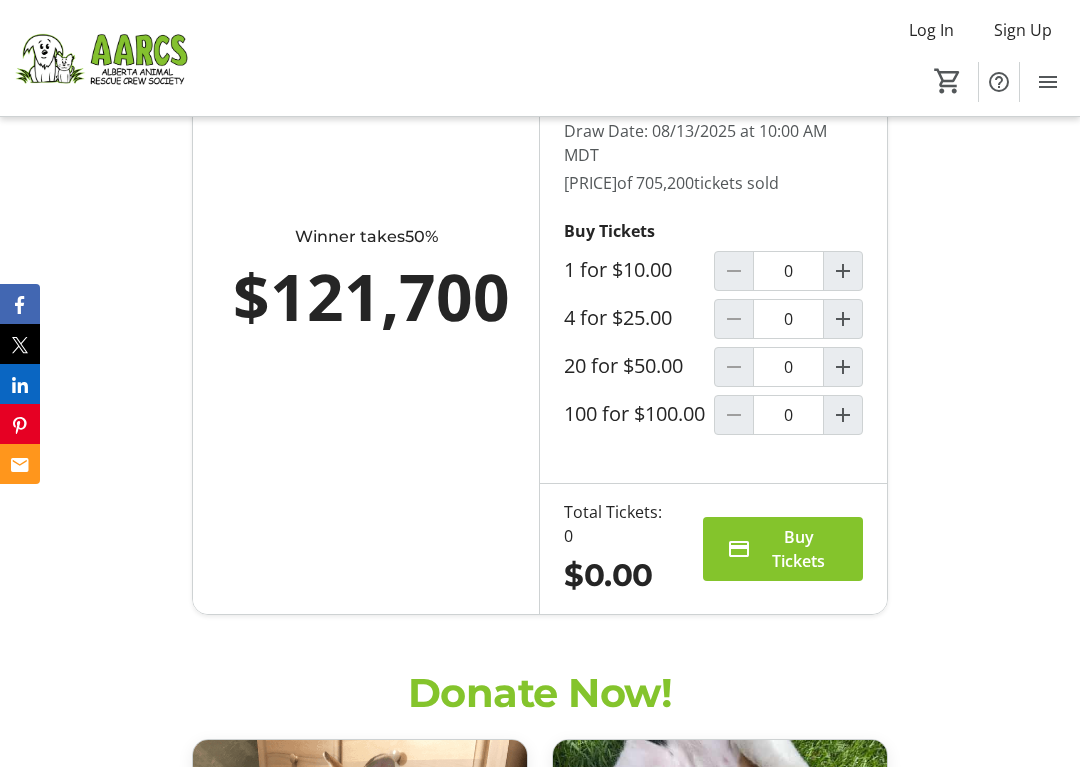 click at bounding box center (843, 319) 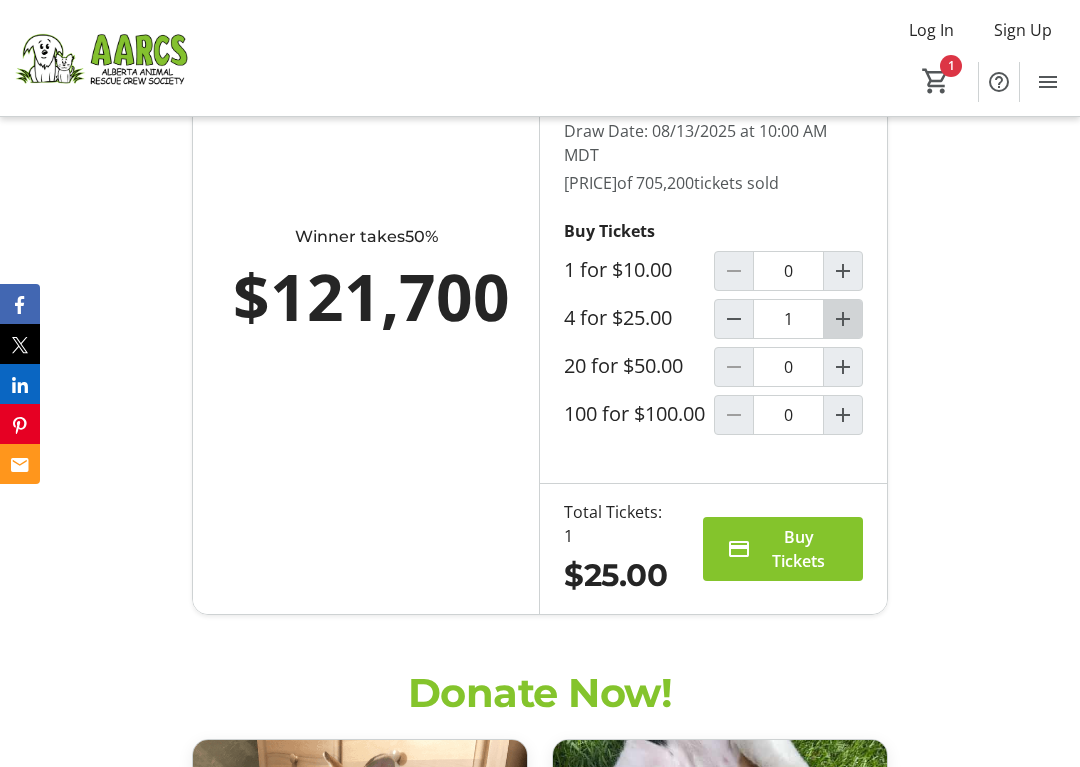 click at bounding box center [843, 319] 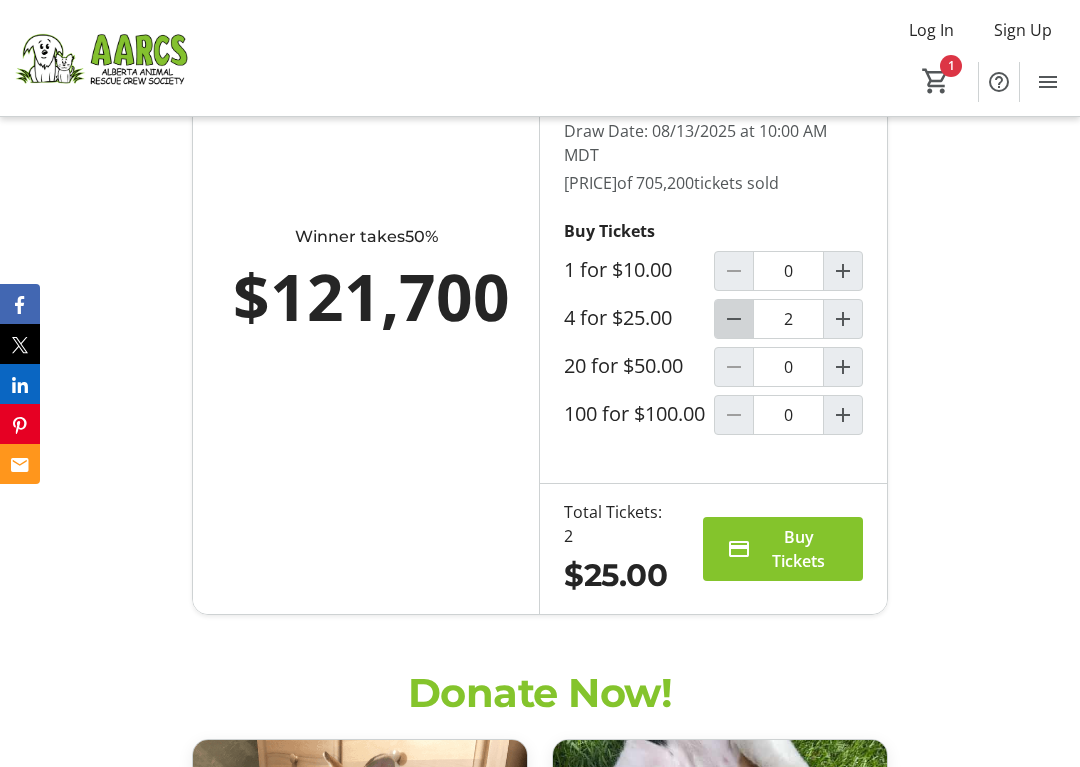 click at bounding box center [734, 319] 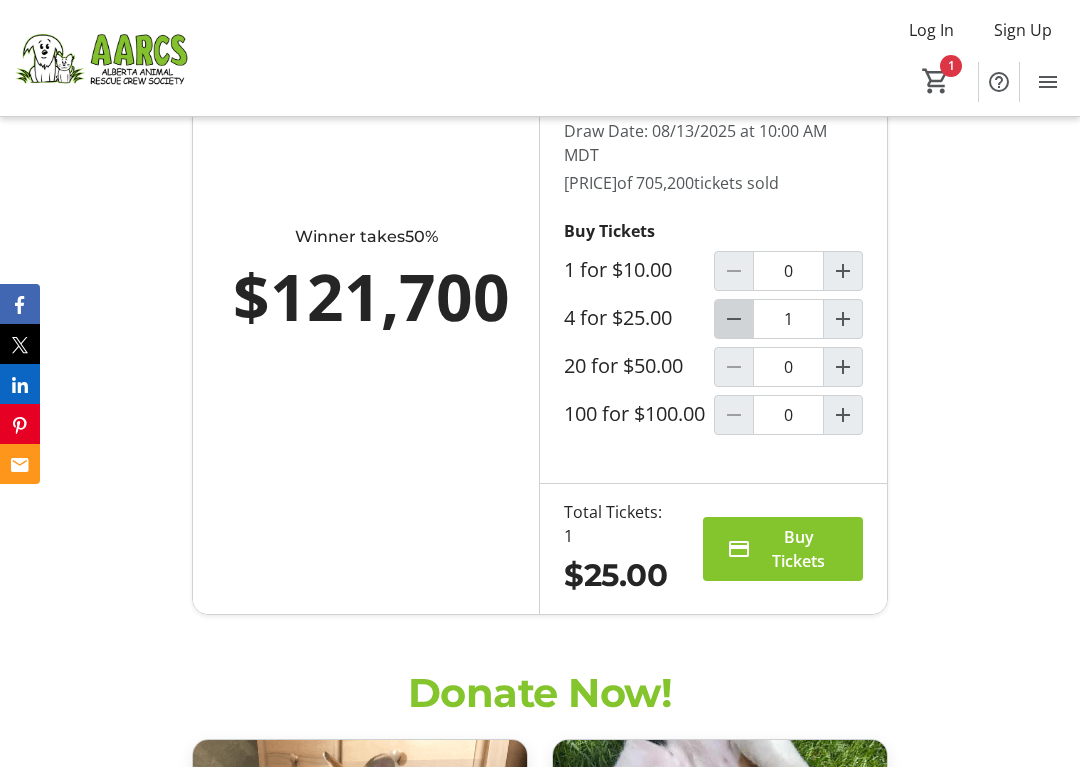 click at bounding box center (734, 319) 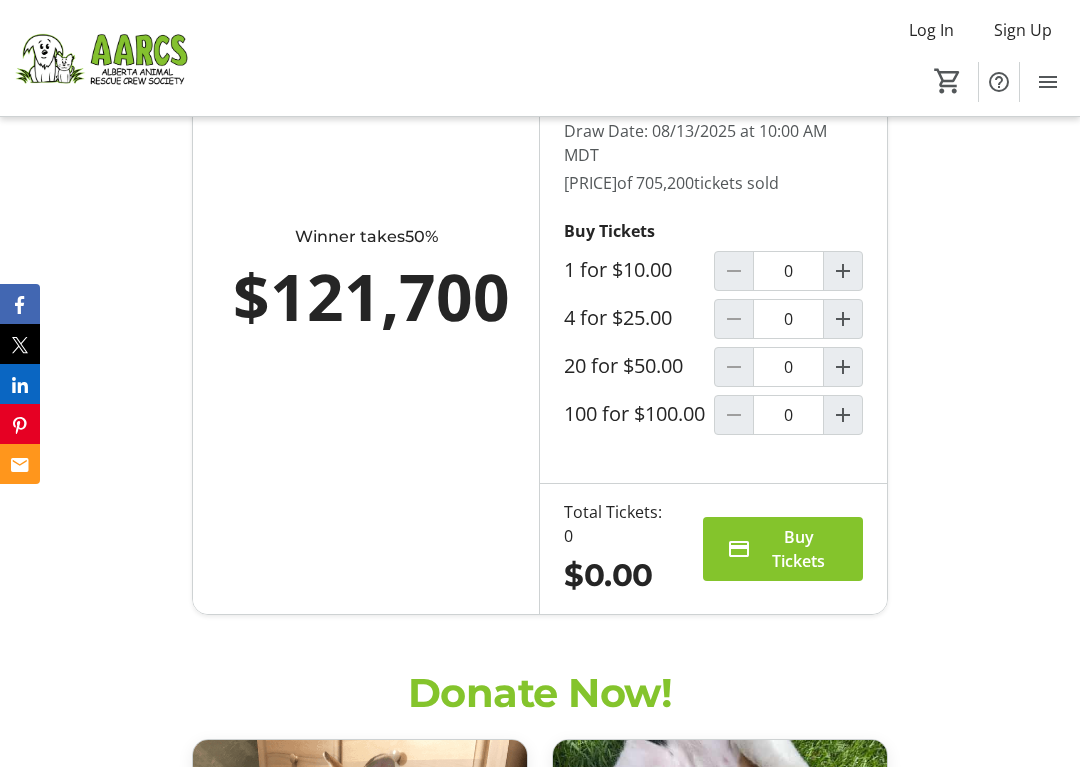 click at bounding box center (843, 367) 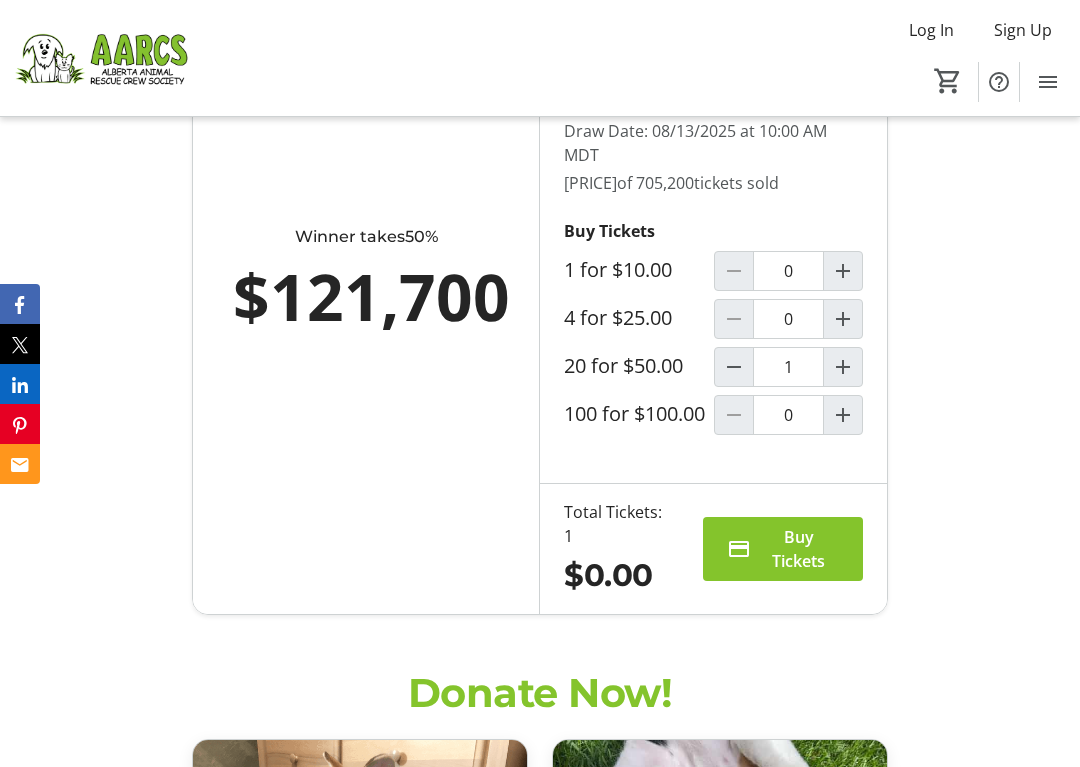type on "1" 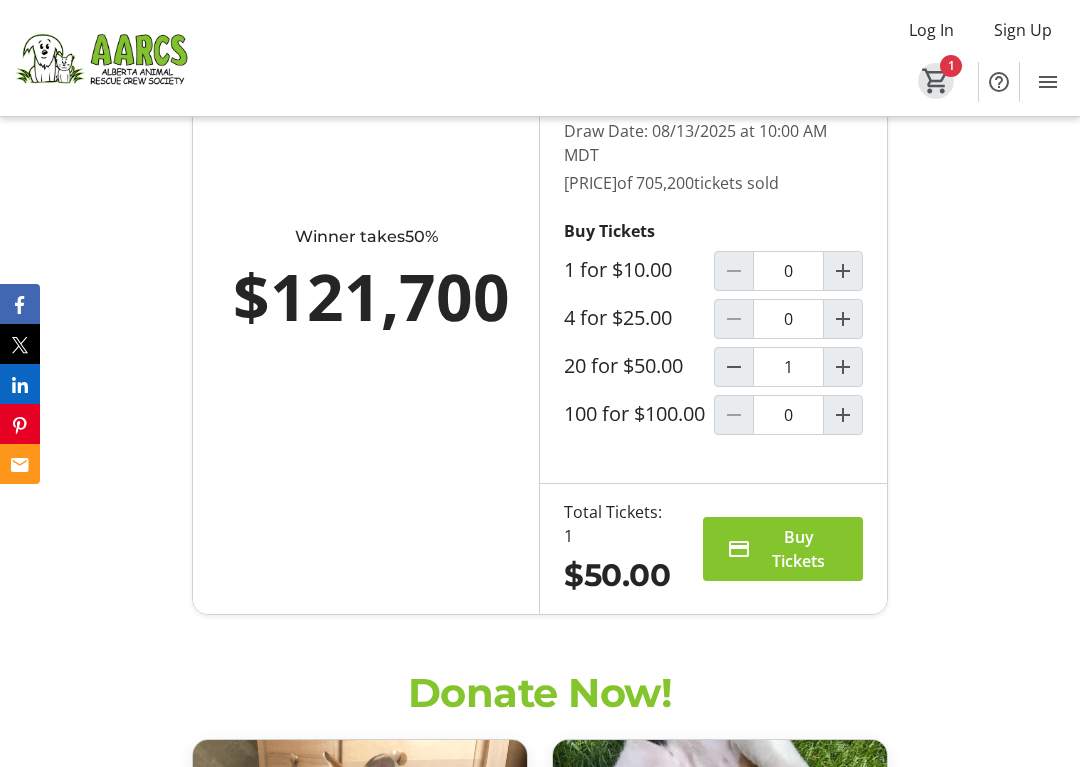 click on "1" 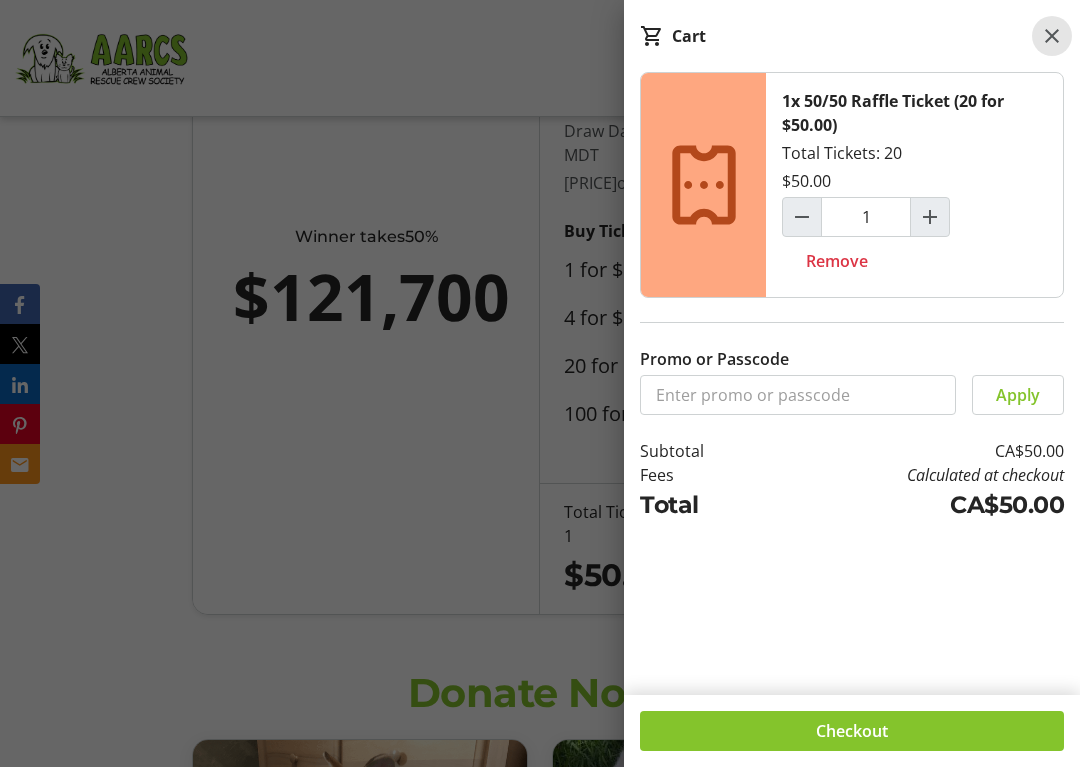 click 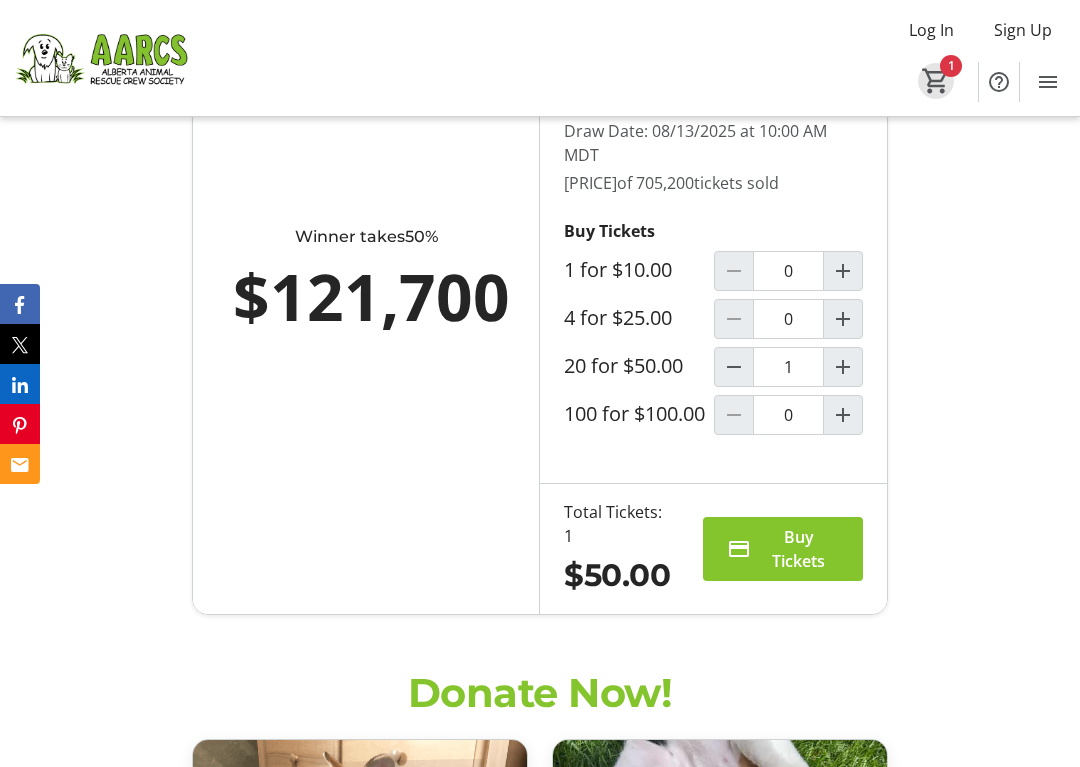 click on "1" 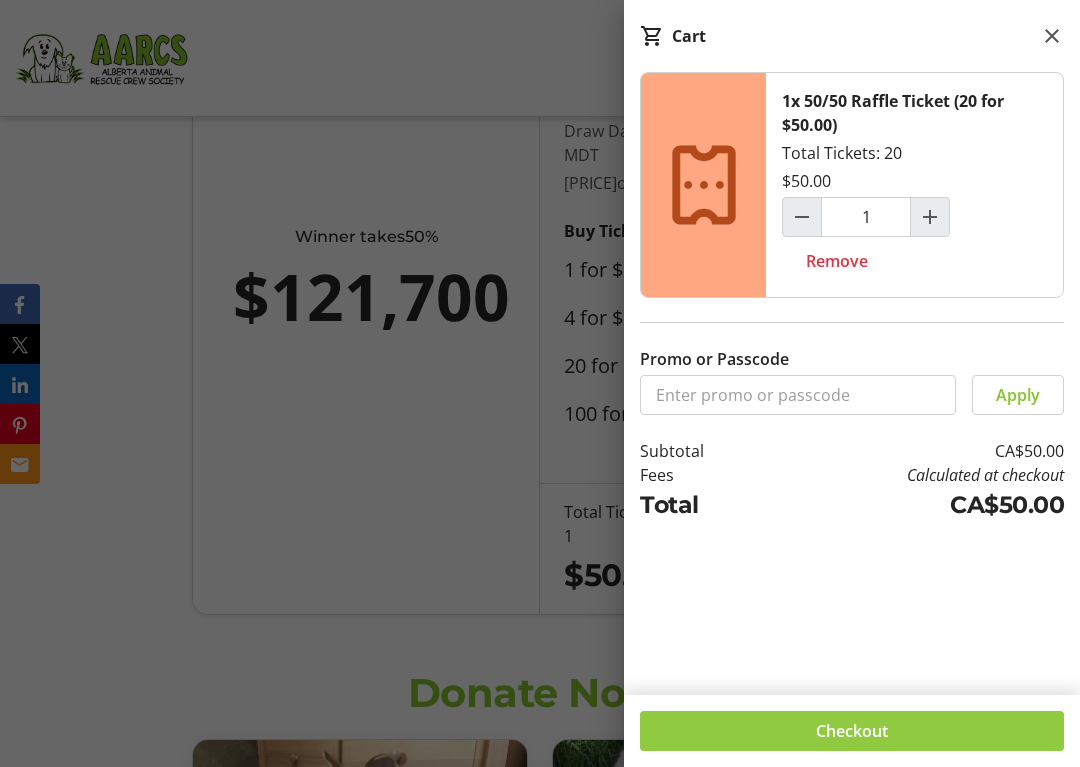 click 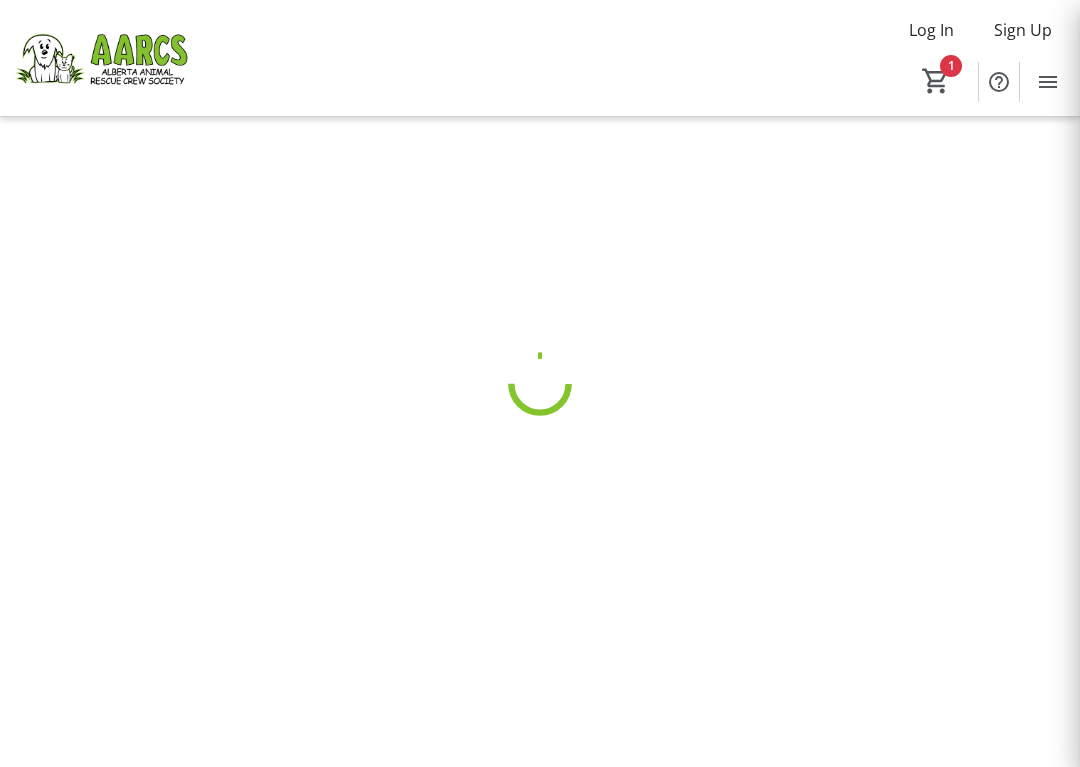 scroll, scrollTop: 0, scrollLeft: 0, axis: both 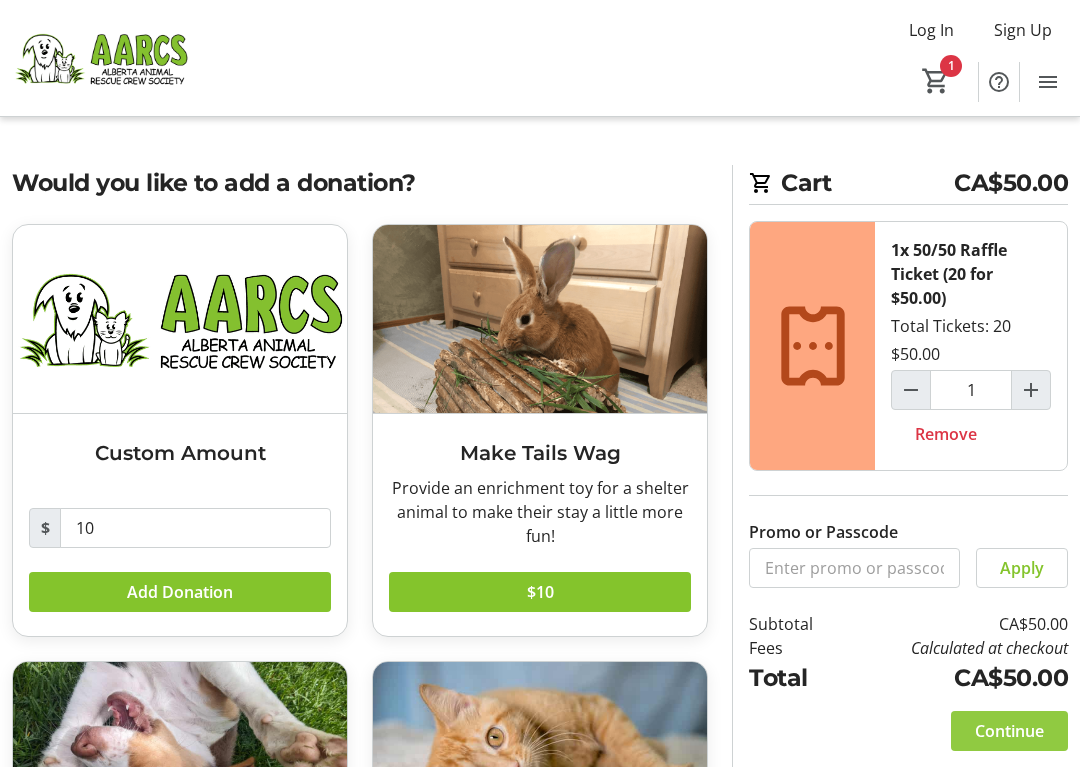 click 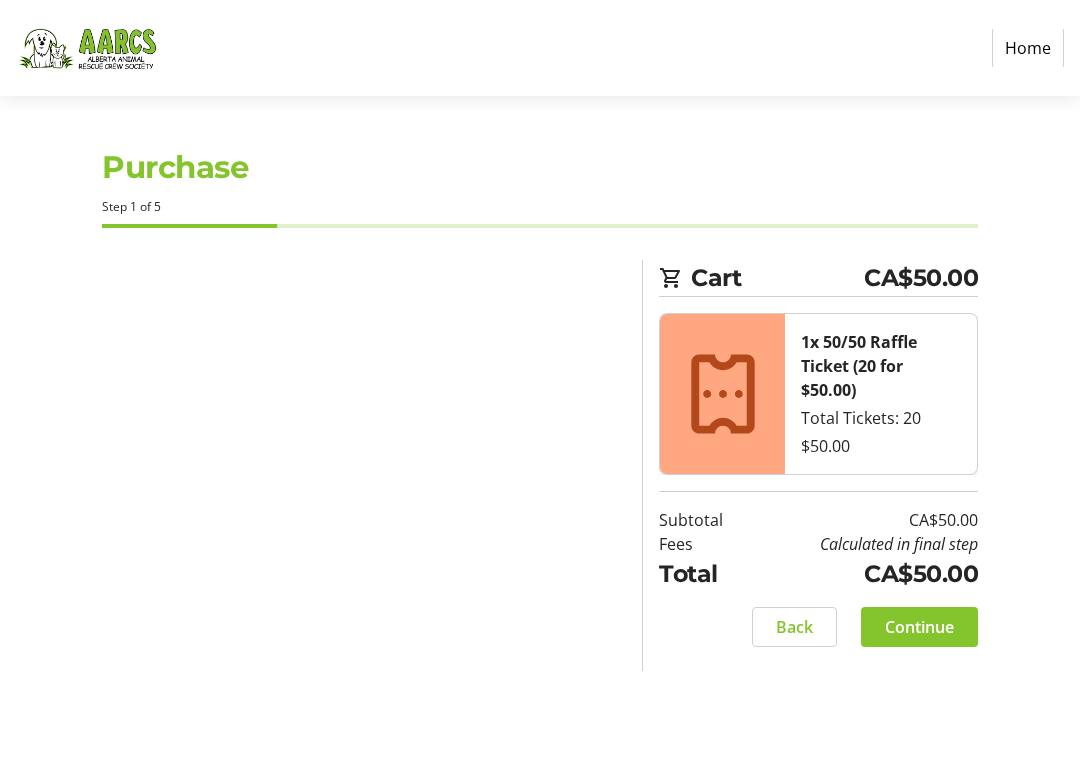 select on "CA" 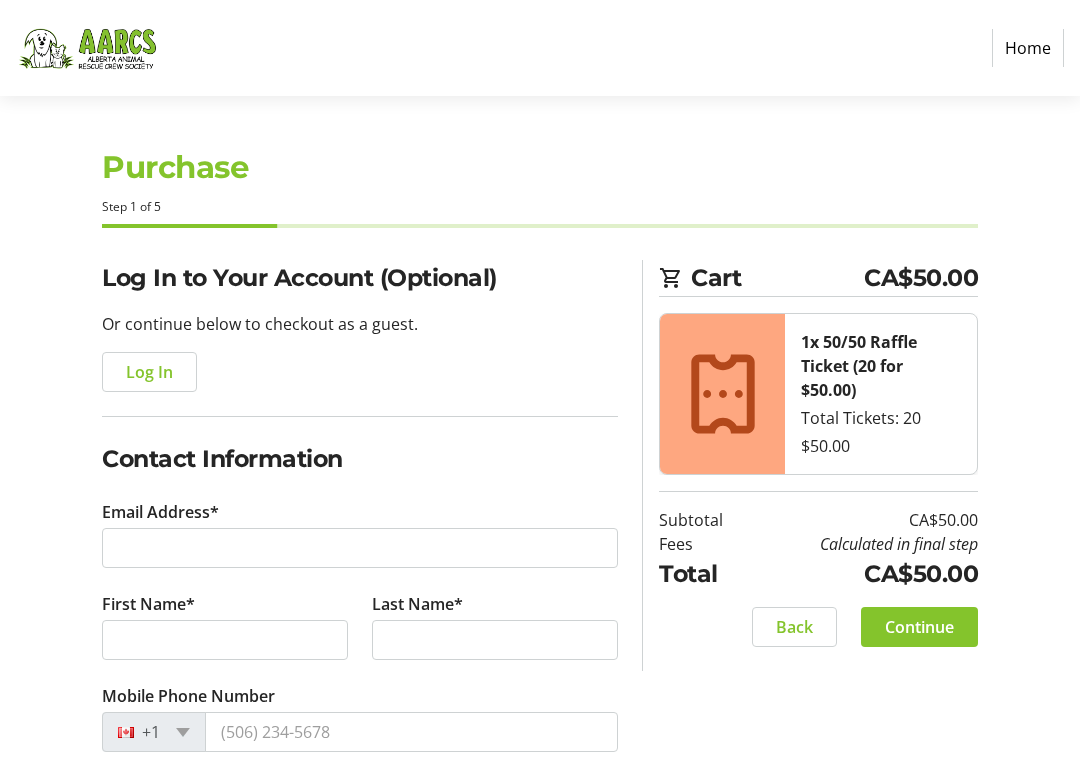 click on "Log In" 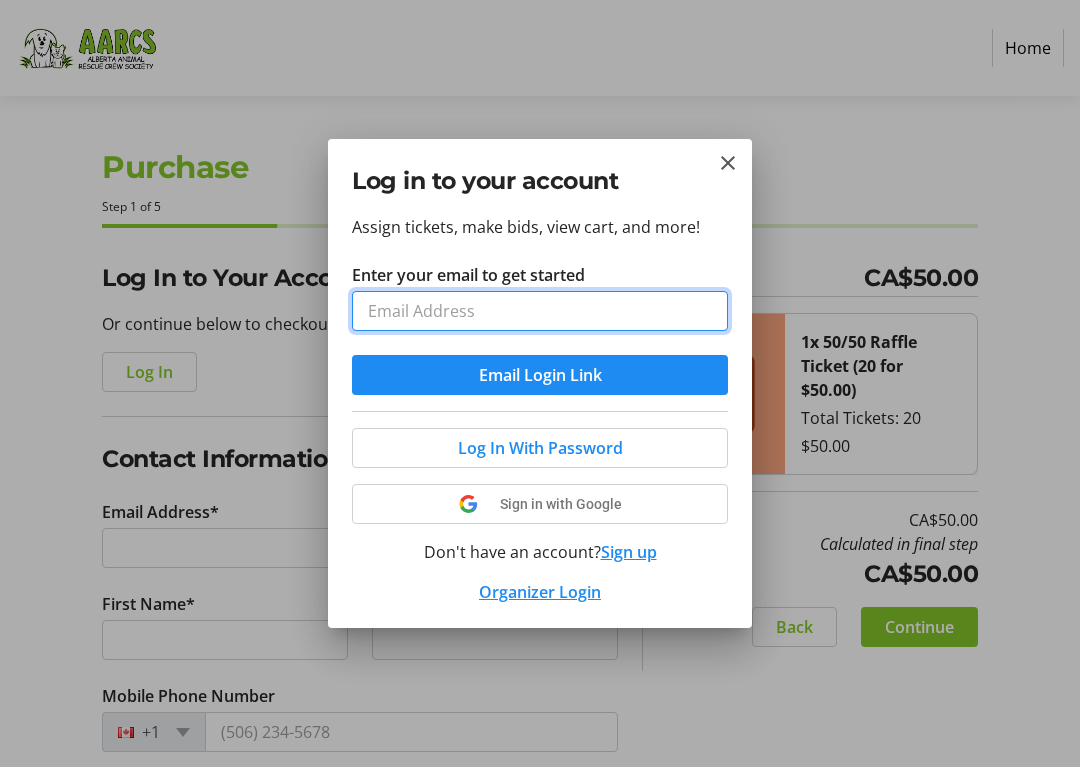click on "Enter your email to get started" at bounding box center [540, 311] 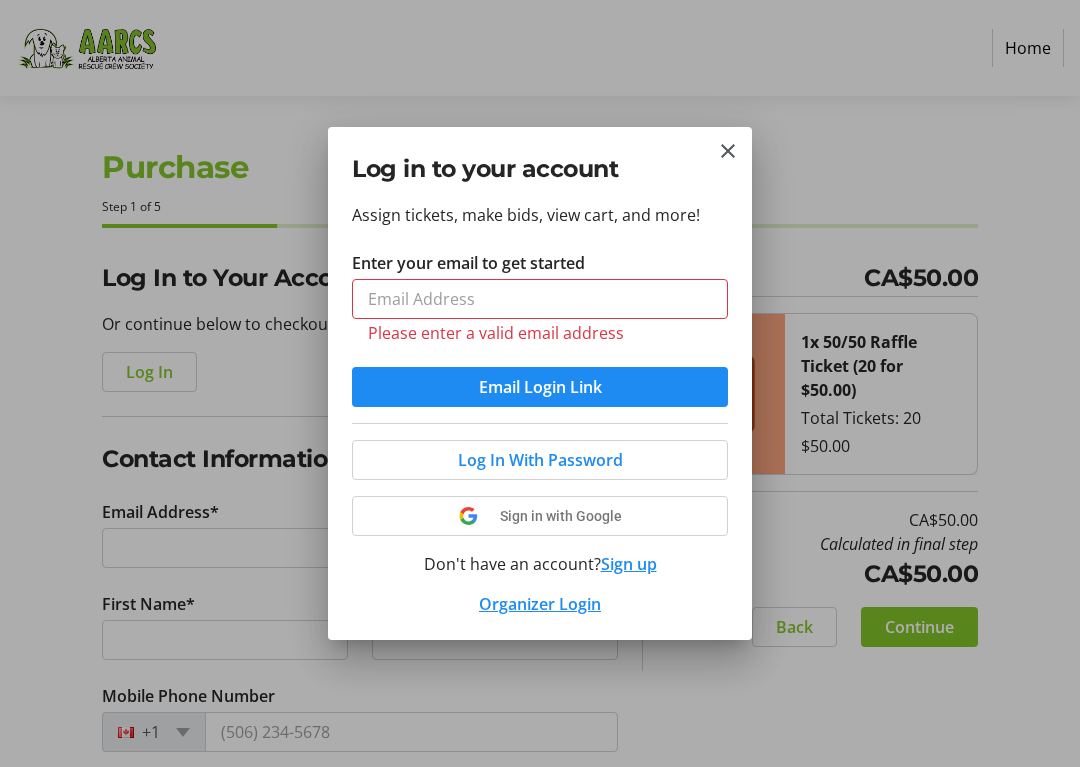 type on "[EMAIL]" 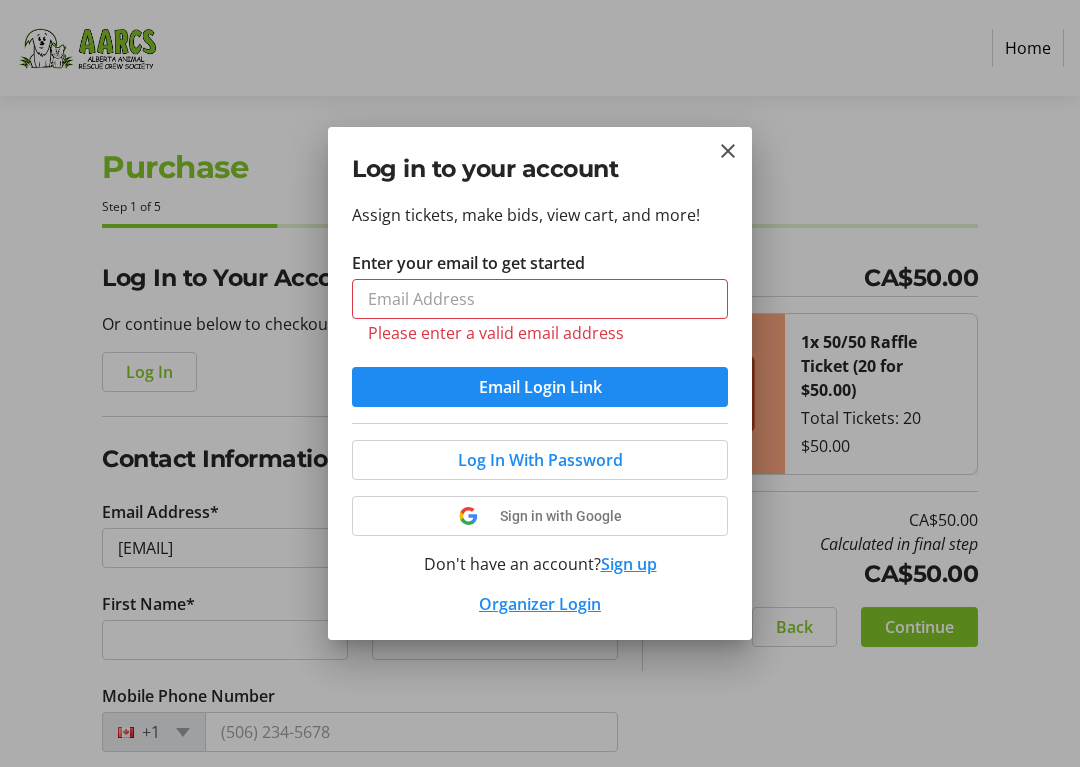 type on "[EMAIL]" 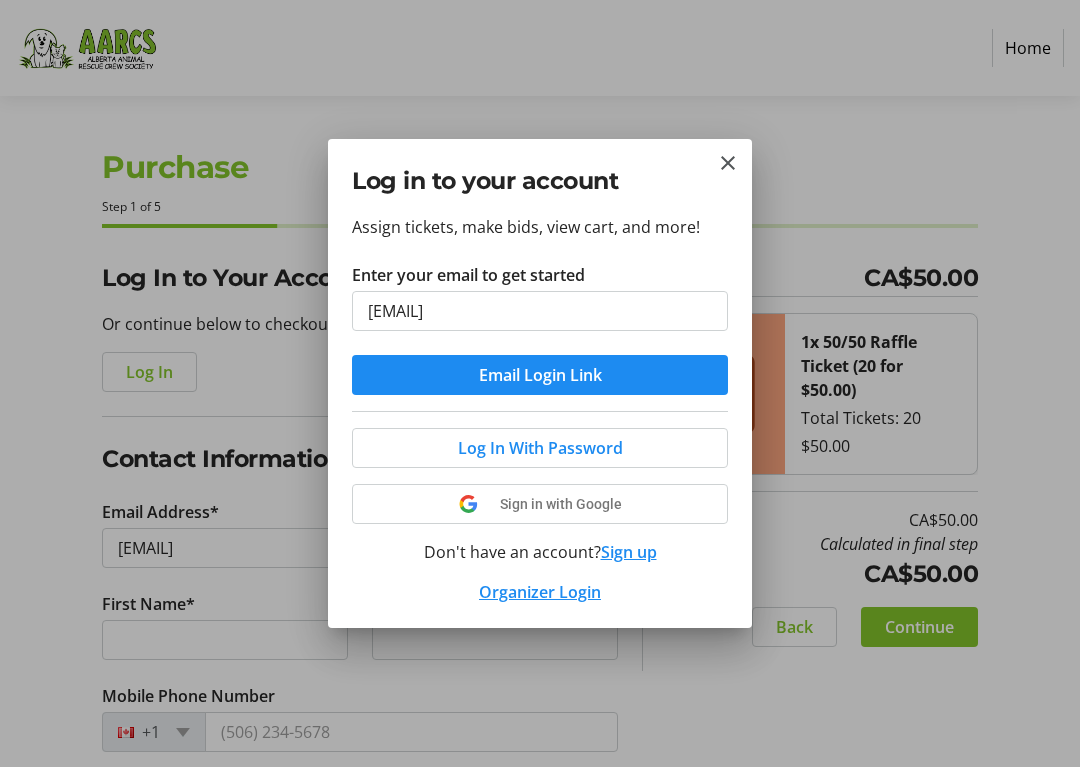 click at bounding box center [540, 375] 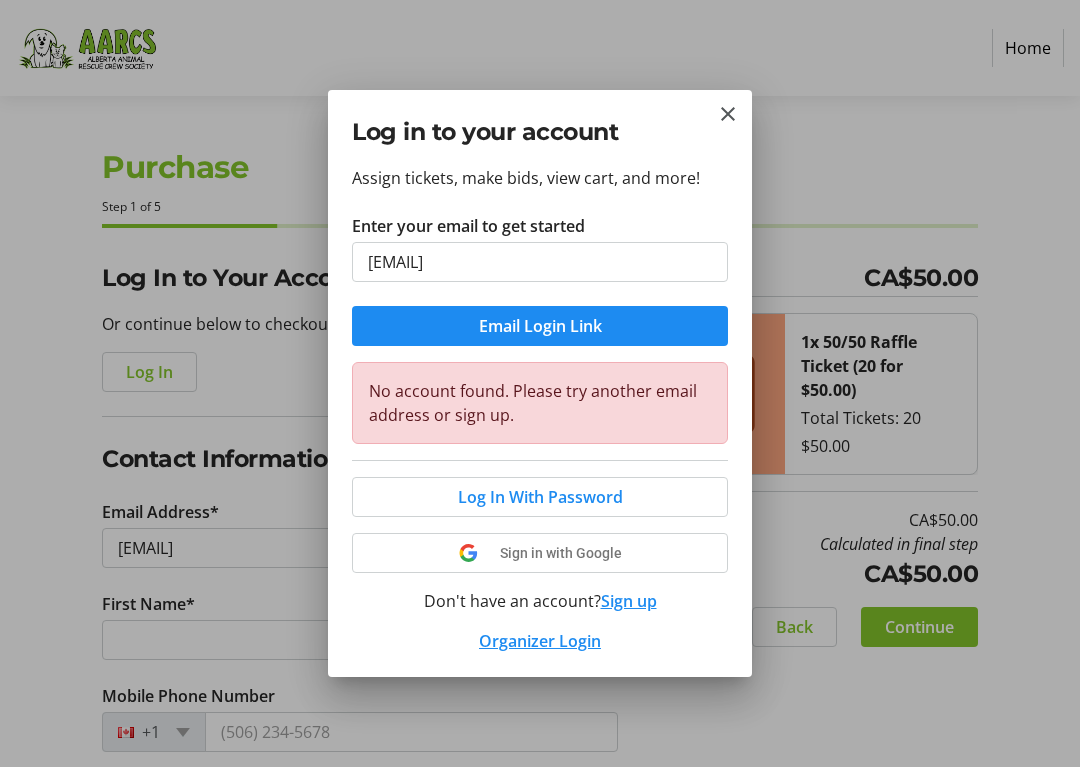click at bounding box center [728, 114] 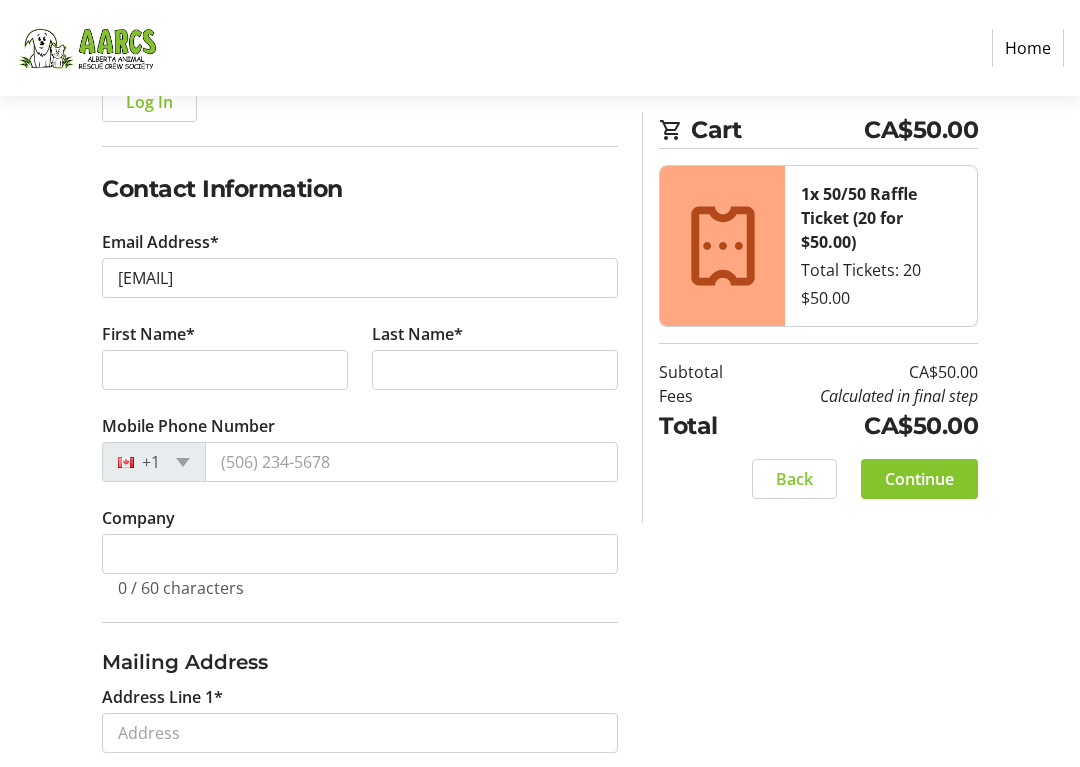 scroll, scrollTop: 267, scrollLeft: 0, axis: vertical 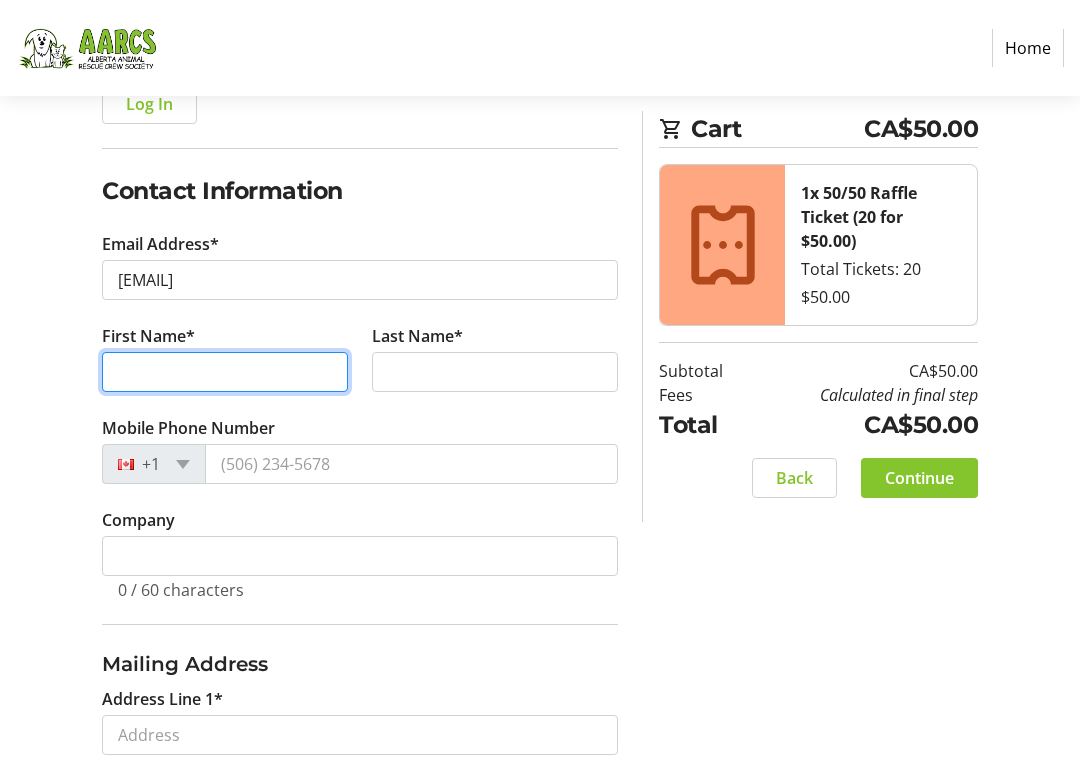 click on "First Name*" at bounding box center [225, 373] 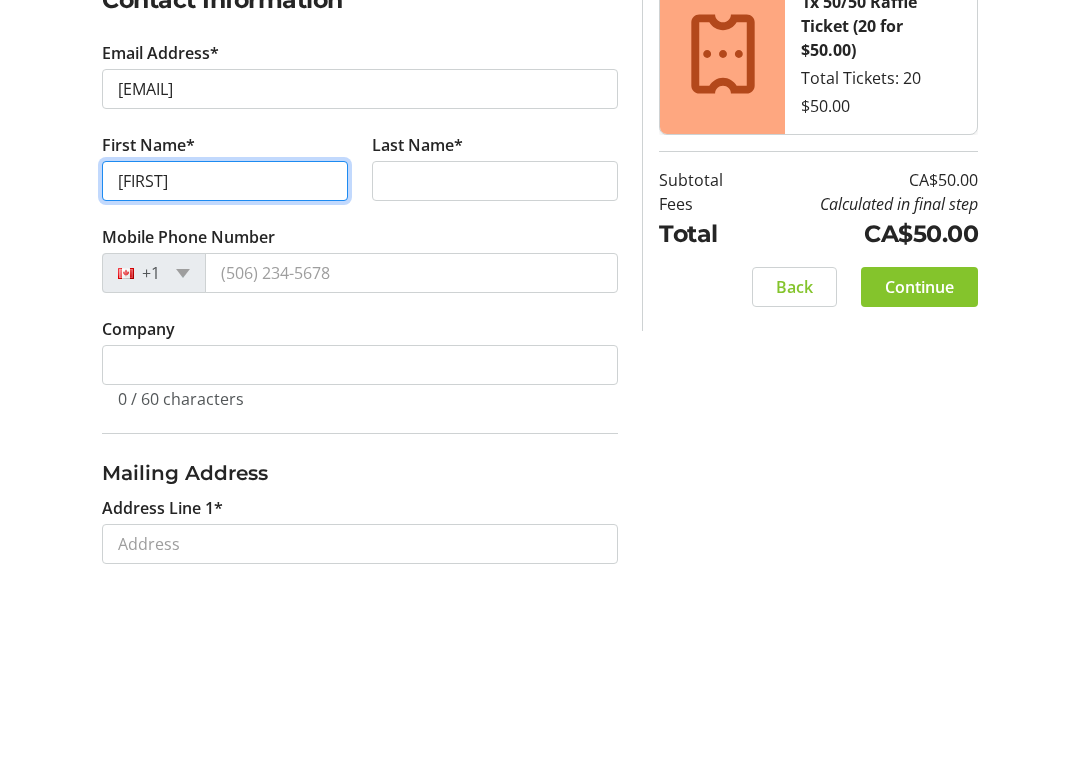 type on "[FIRST]" 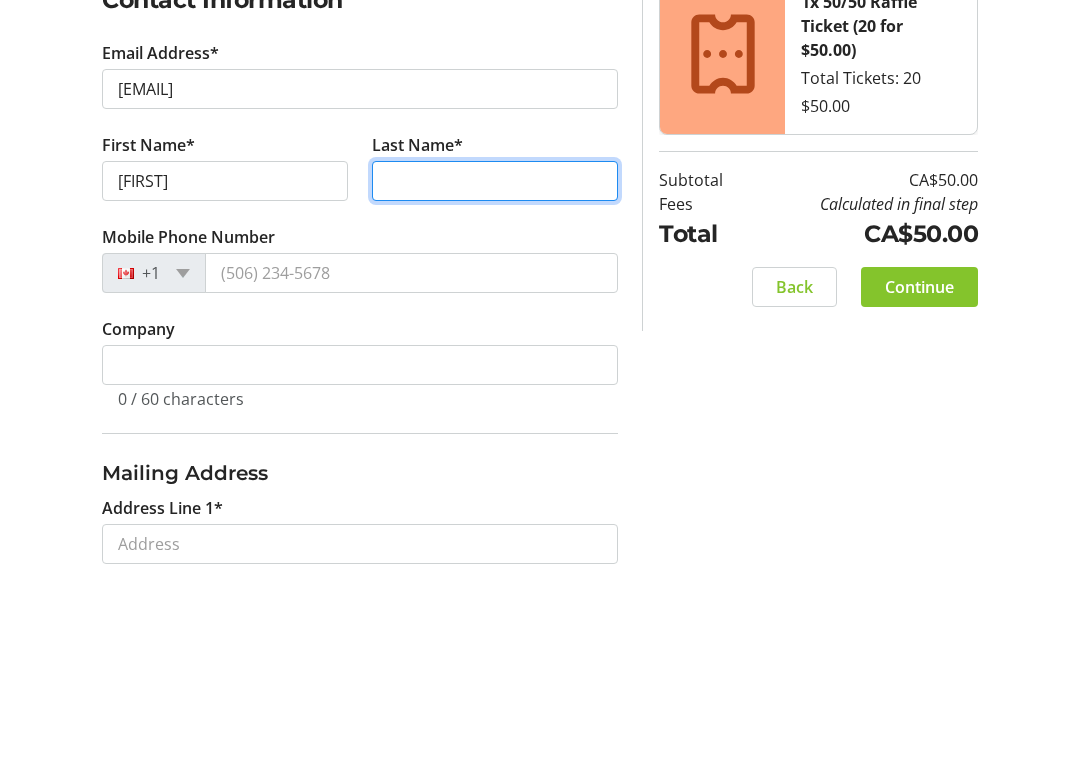 click on "Last Name*" at bounding box center [495, 373] 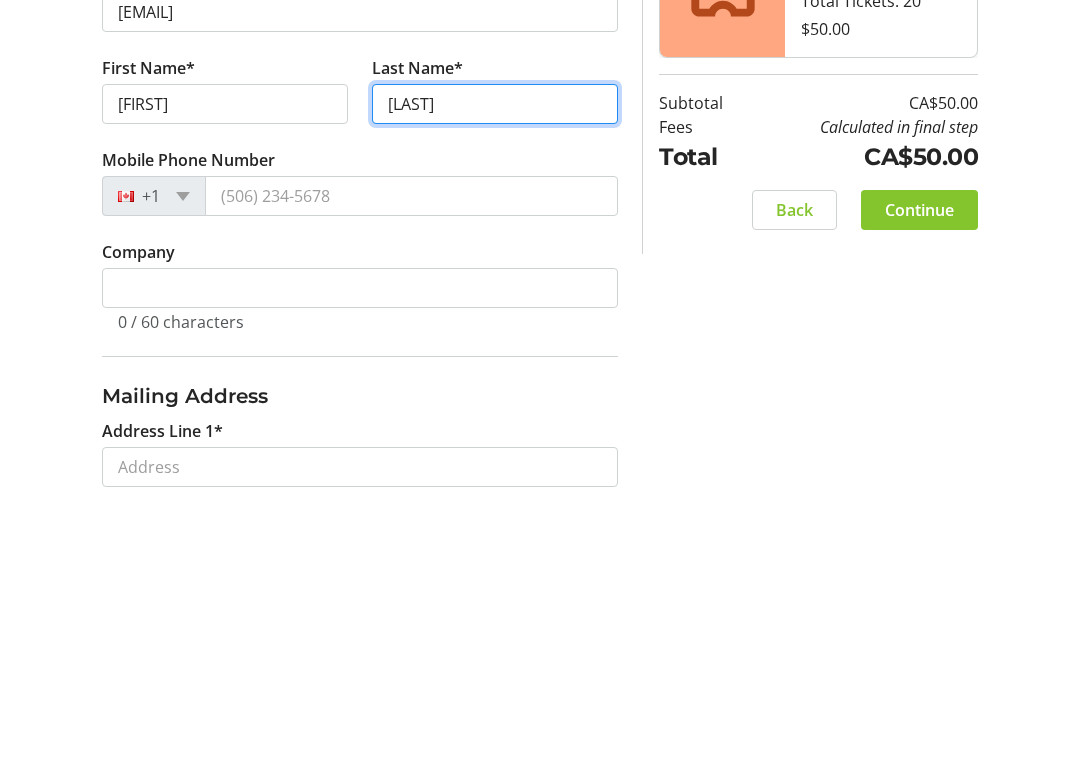 type on "[LAST]" 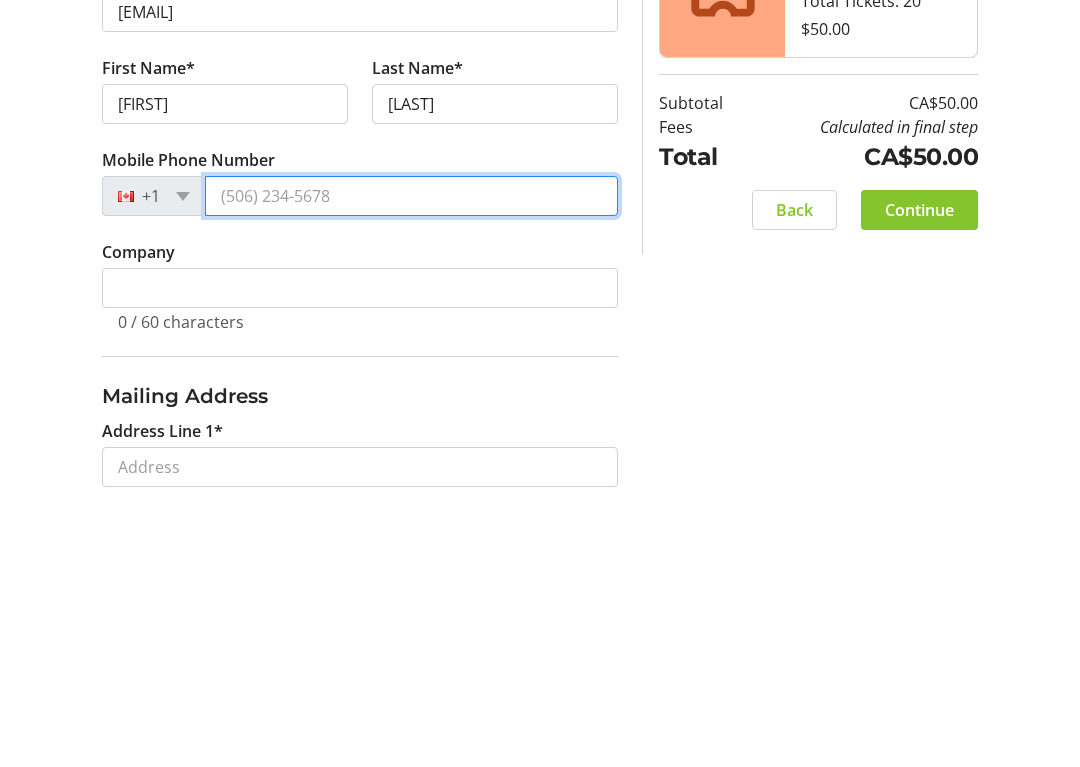click on "Mobile Phone Number" at bounding box center [411, 465] 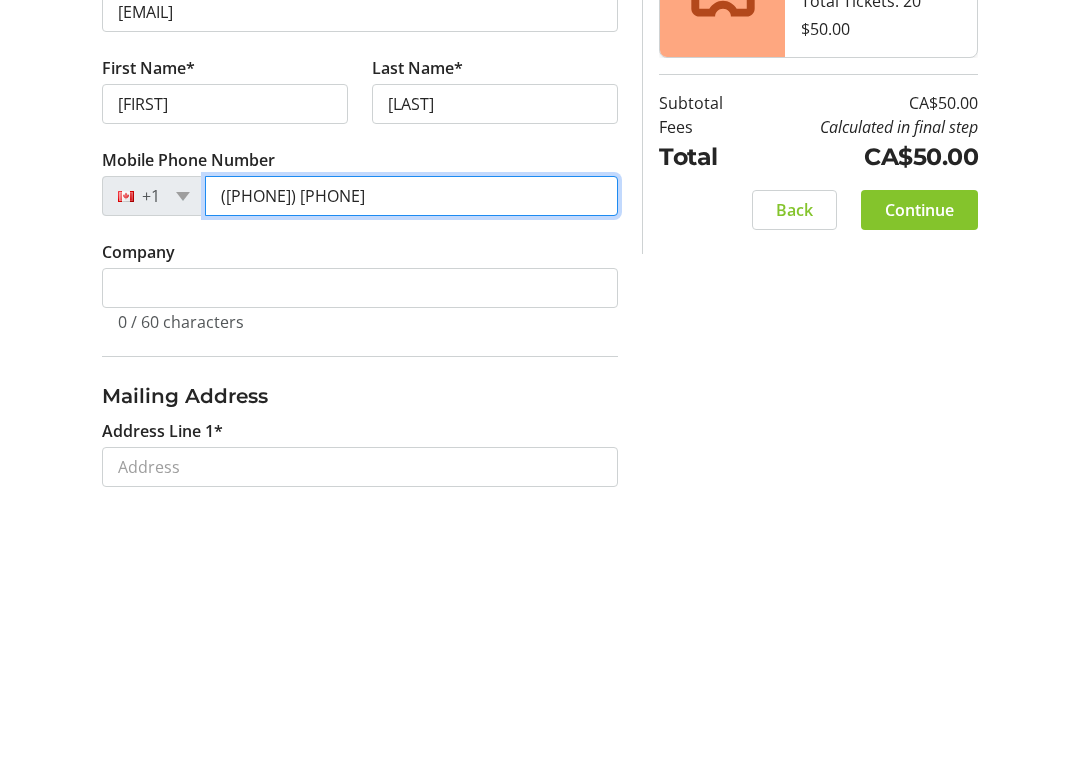 type on "([PHONE]) [PHONE]" 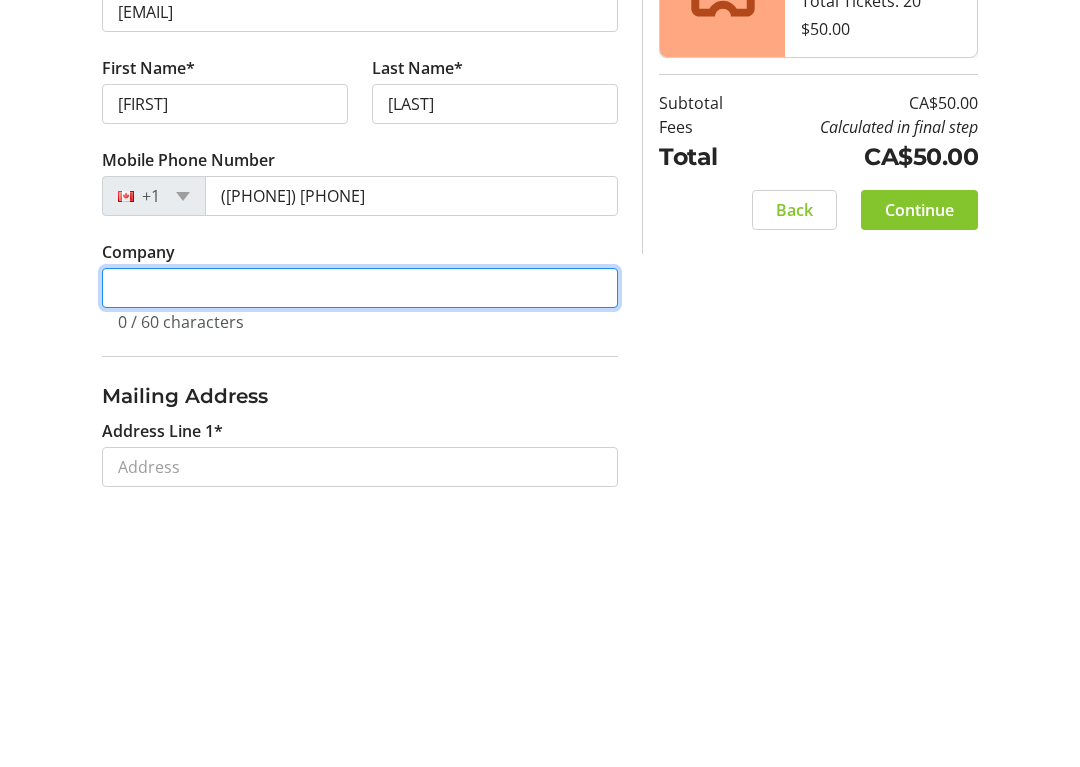 click on "Company" at bounding box center (360, 557) 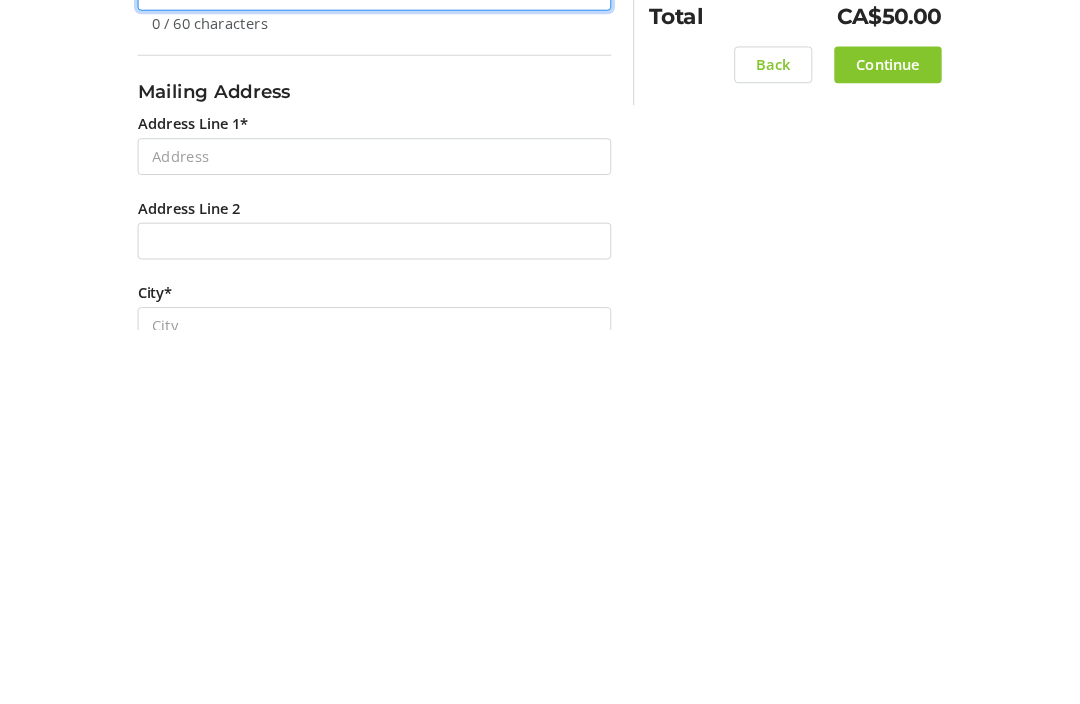 scroll, scrollTop: 467, scrollLeft: 0, axis: vertical 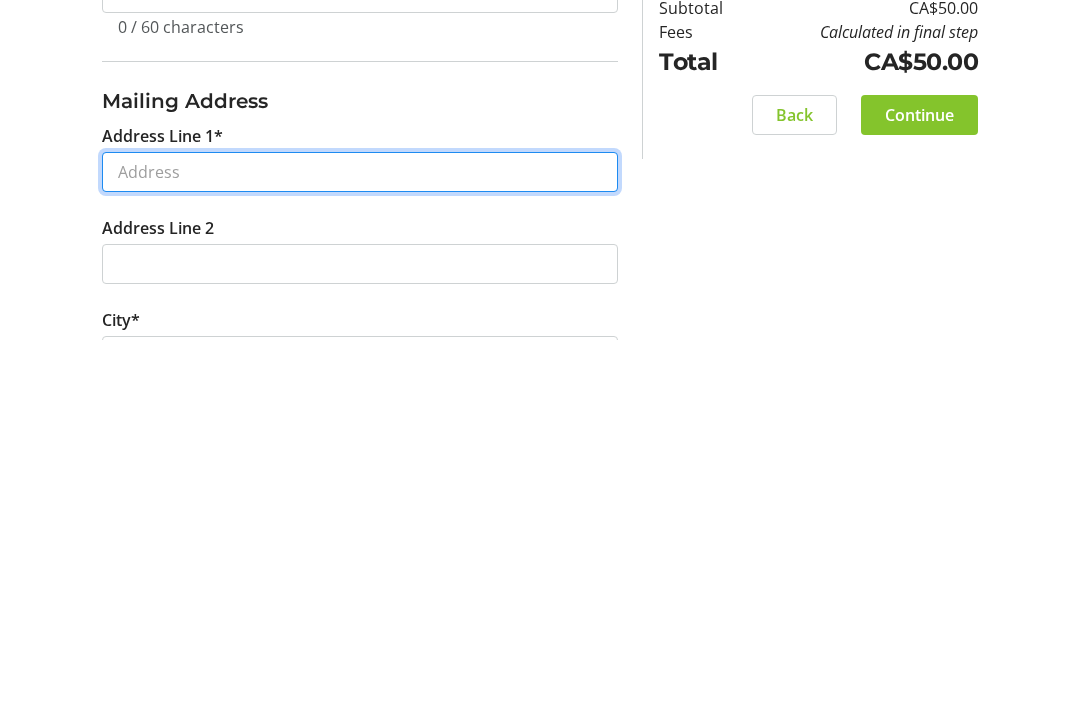 click on "Address Line 1*" at bounding box center (360, 536) 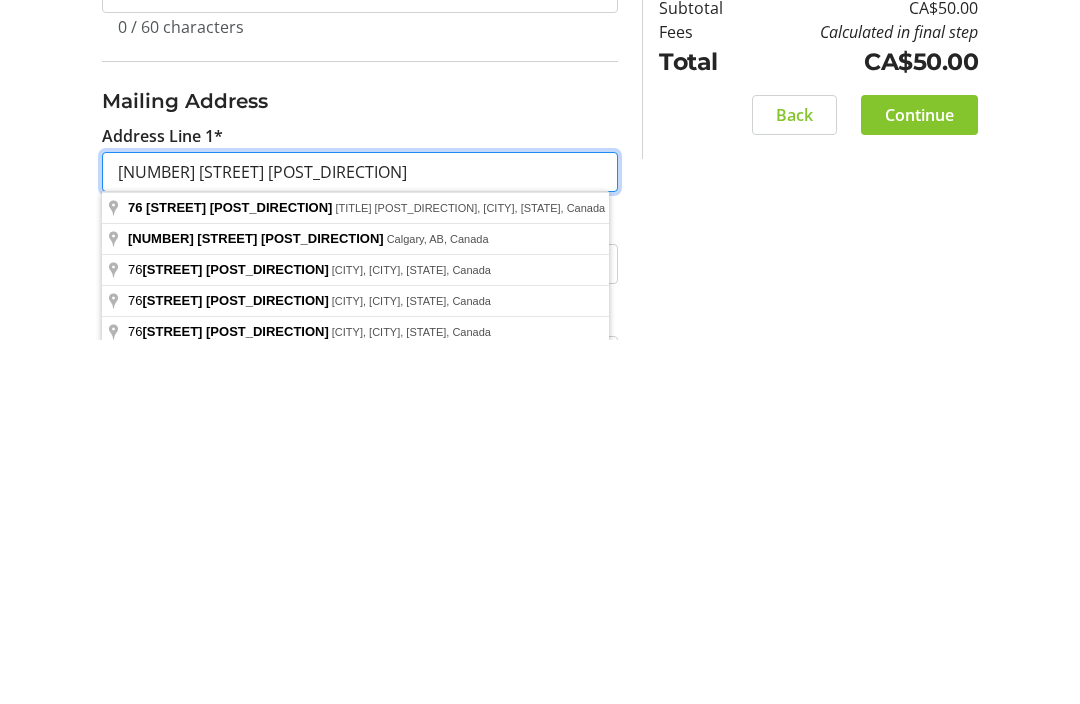 type on "[NUMBER] [STREET] [POST_DIRECTION]" 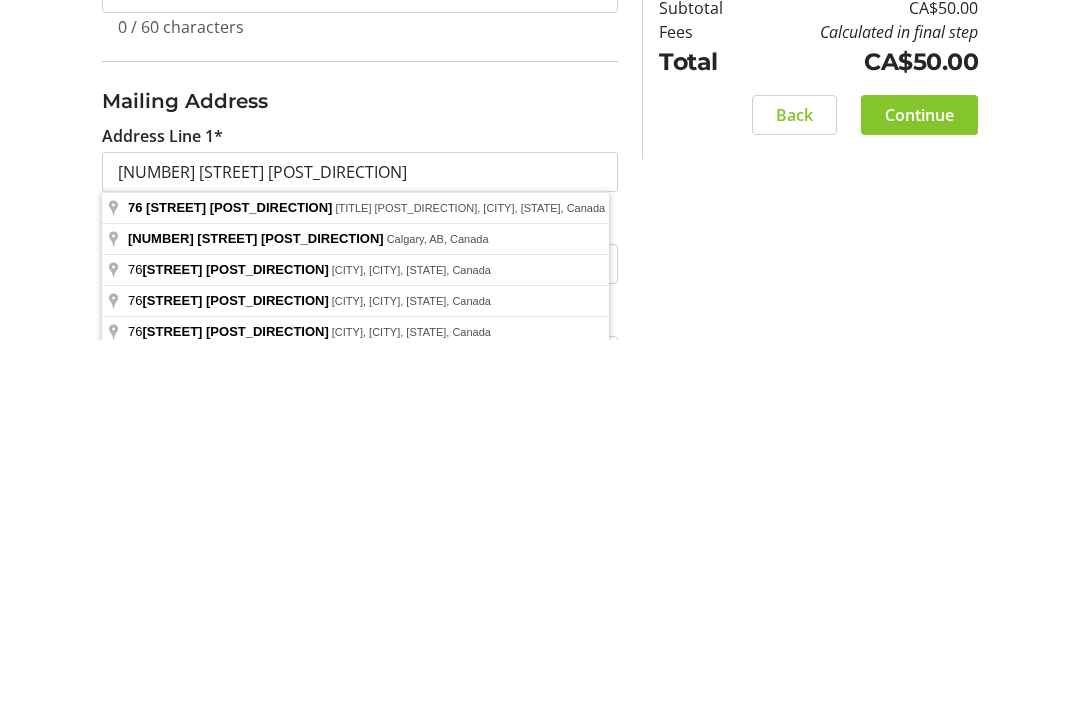 click on "Log In to Your Account (Optional) Or continue below to checkout as a guest.  Log In  Contact Information Email Address* [EMAIL] First Name* [FIRST] Last Name* [LAST]  Mobile Phone Number  +1 ([PHONE]) [PHONE]  Company  0 / 60 characters Mailing Address  Address Line 1*  [NUMBER] [STREET] [POST_DIRECTION]  Address Line 2   City*   State/Province*  State or Province  State or Province   Alberta   British Columbia   Manitoba   New Brunswick   Newfoundland and Labrador   Nova Scotia   Ontario   Prince Edward Island   Quebec   Saskatchewan   Northwest Territories   Nunavut   Yukon   Zip Code/Postal Code*   Country*  Country Country  Afghanistan   Åland Islands   Albania   Algeria   American Samoa   Andorra   Angola   Anguilla   Antarctica   Antigua and Barbuda   Argentina   Armenia   Aruba   Australia   Austria   Azerbaijan   The Bahamas   Bahrain   Bangladesh   Barbados   Belarus   Belgium   Belize   Benin   Bermuda   Bhutan   Bolivia   Bonaire   Bosnia and Herzegovina   Botswana   Bouvet Island   Brazil   Brunei  Cart" 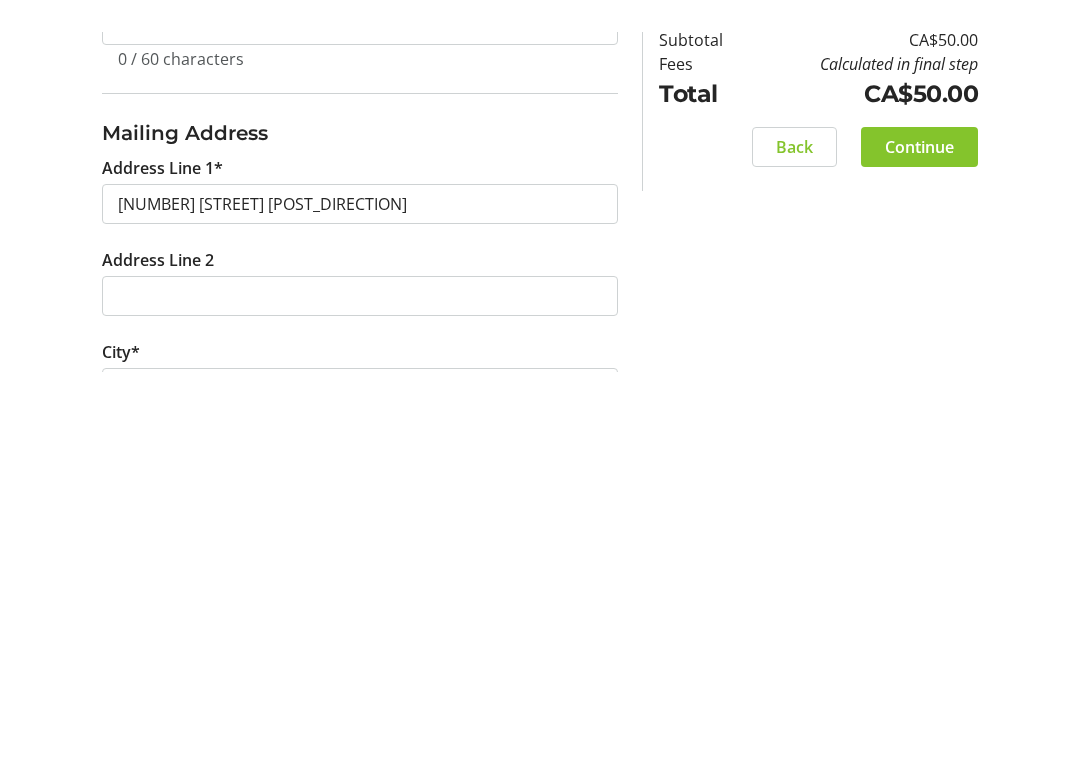 scroll, scrollTop: 831, scrollLeft: 0, axis: vertical 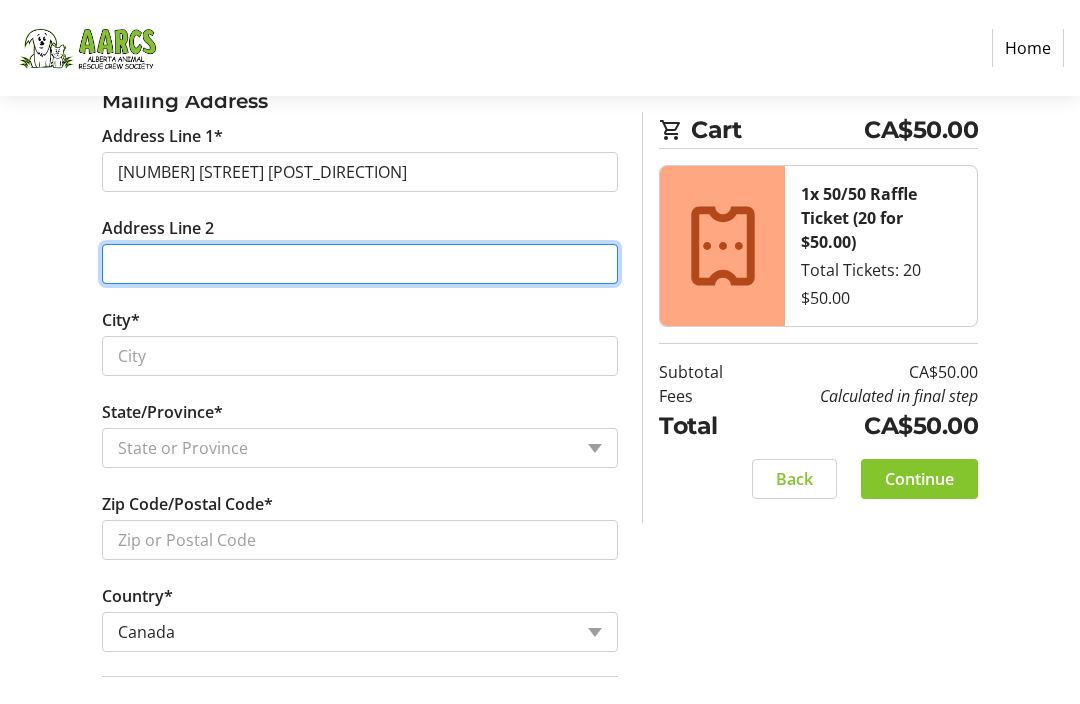 click on "Address Line 2" at bounding box center [360, 264] 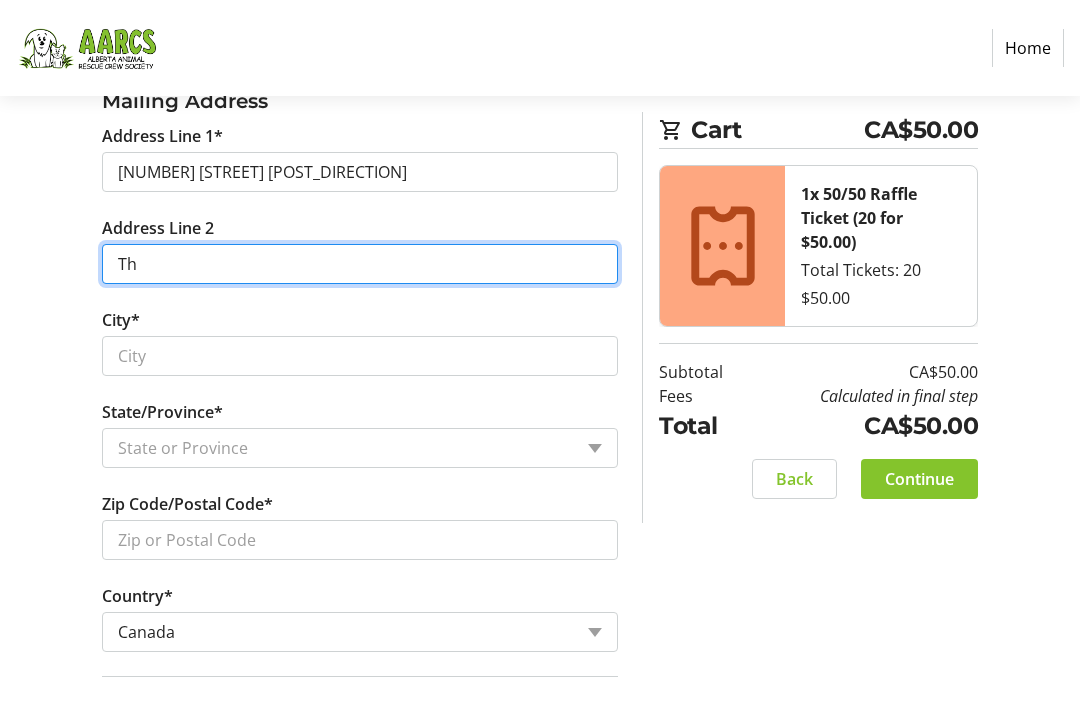 type on "T" 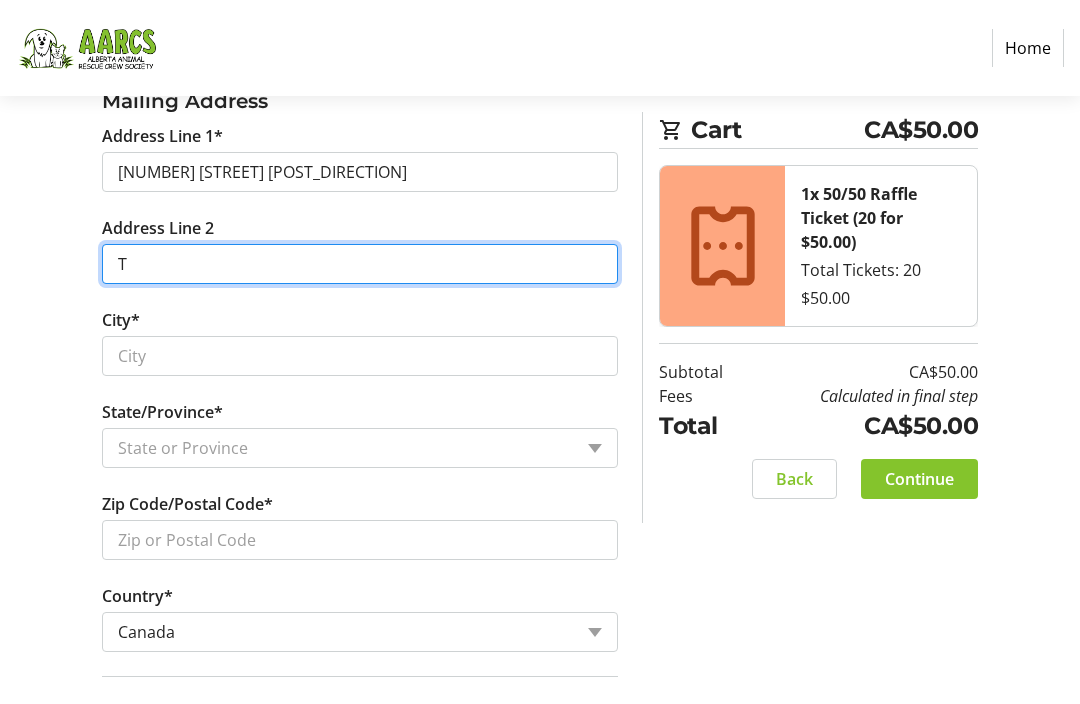 type 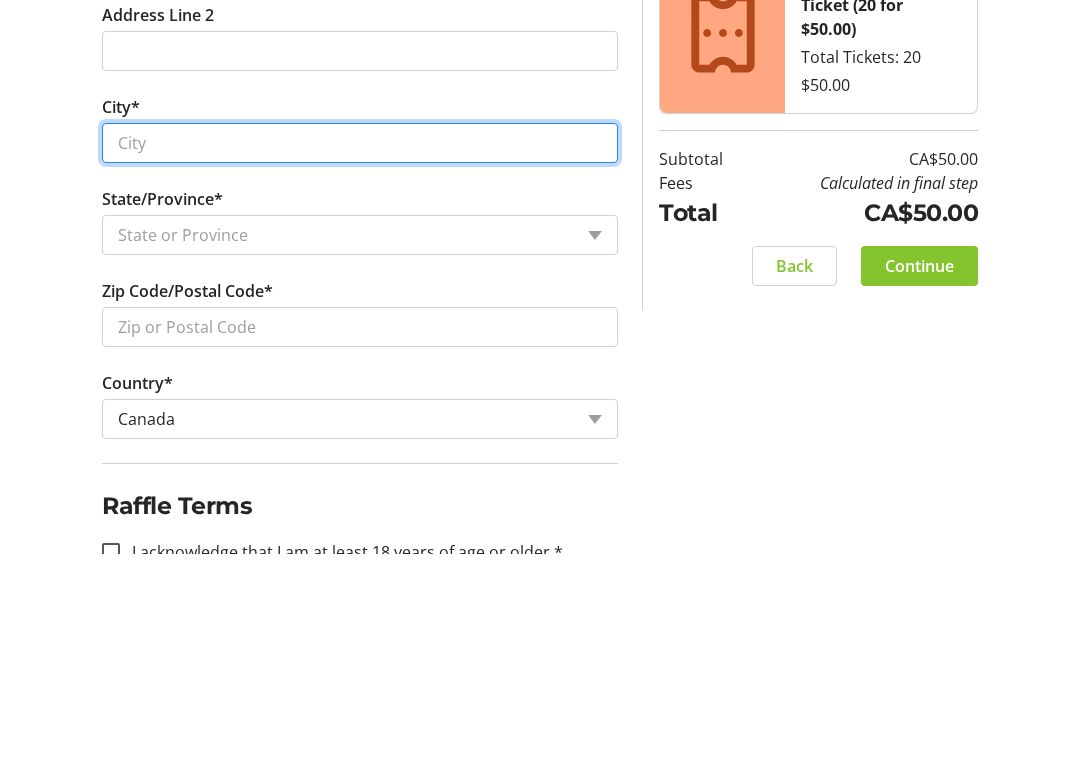 click on "City*" at bounding box center (360, 356) 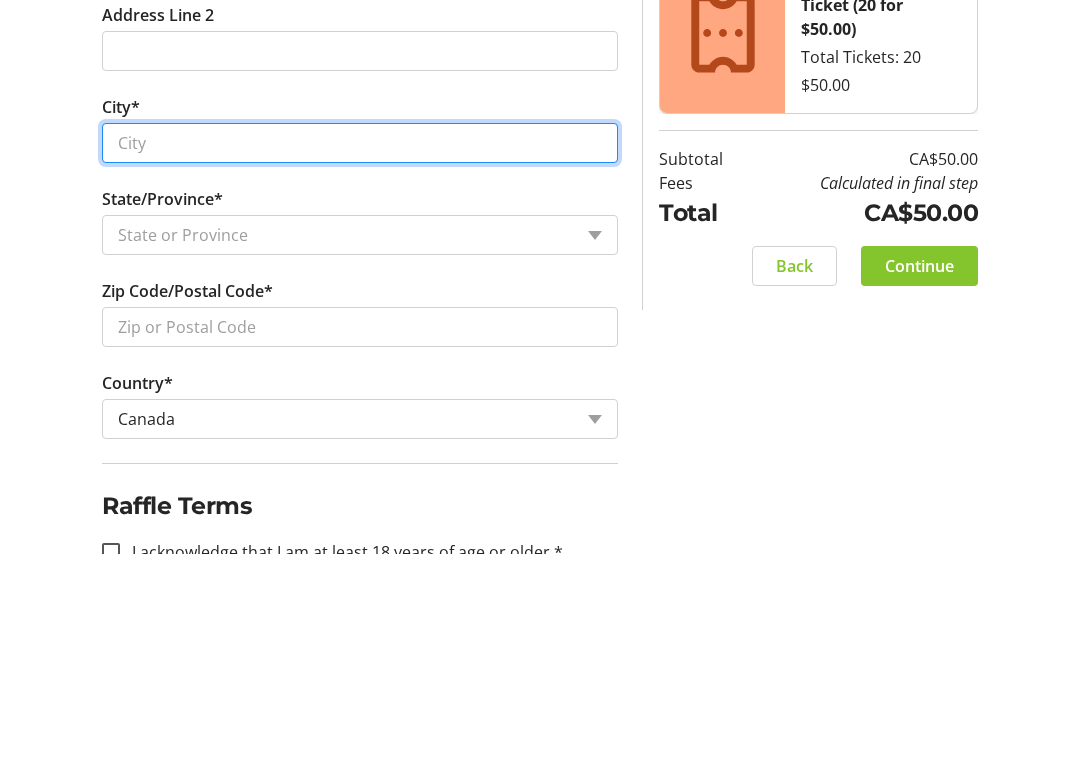 type on "C" 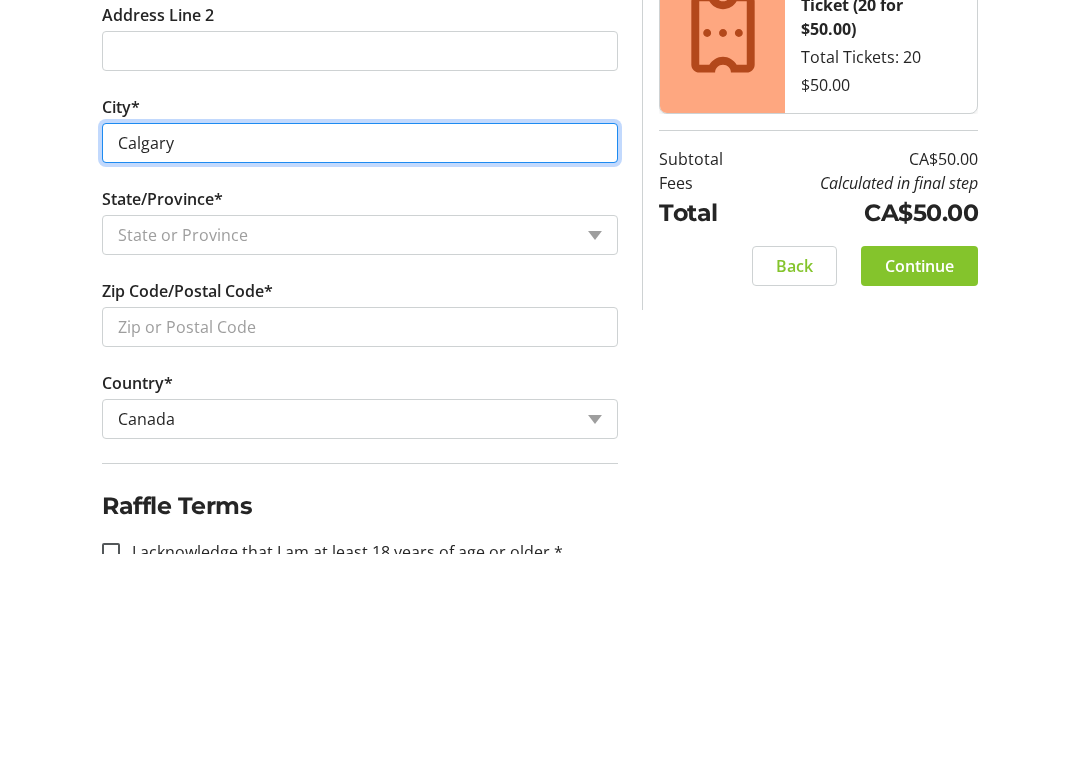 type on "Calgary" 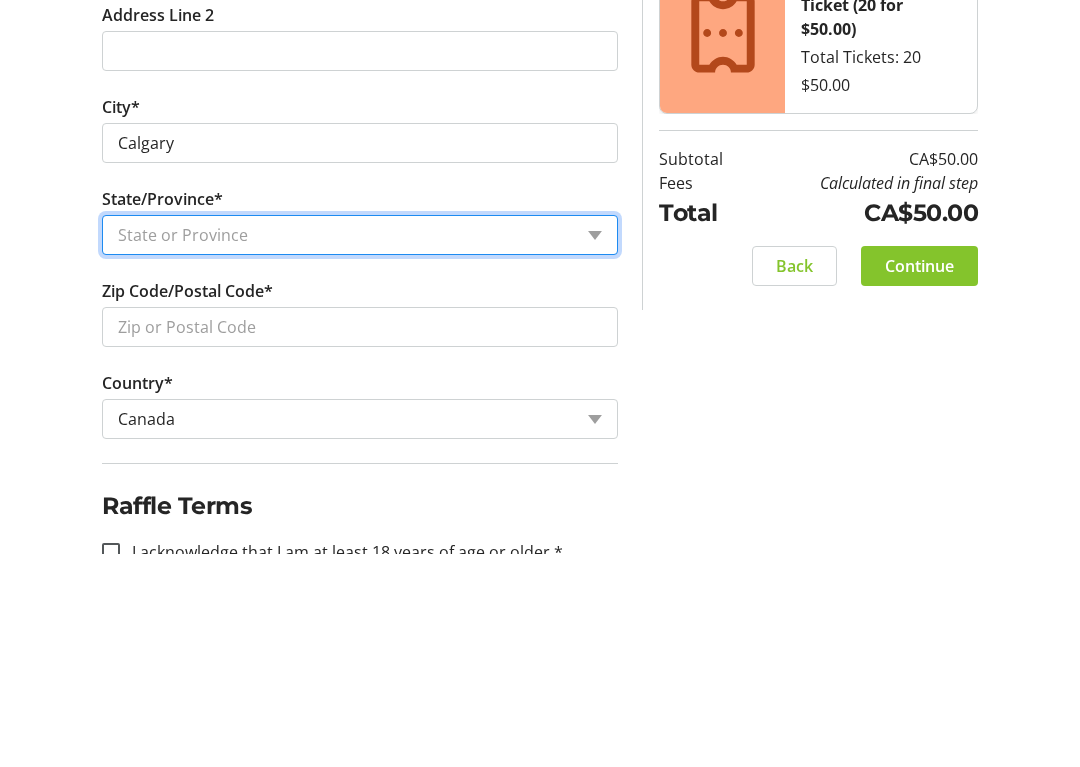 click on "State or Province  State or Province   Alberta   British Columbia   Manitoba   New Brunswick   Newfoundland and Labrador   Nova Scotia   Ontario   Prince Edward Island   Quebec   Saskatchewan   Northwest Territories   Nunavut   Yukon" at bounding box center (360, 448) 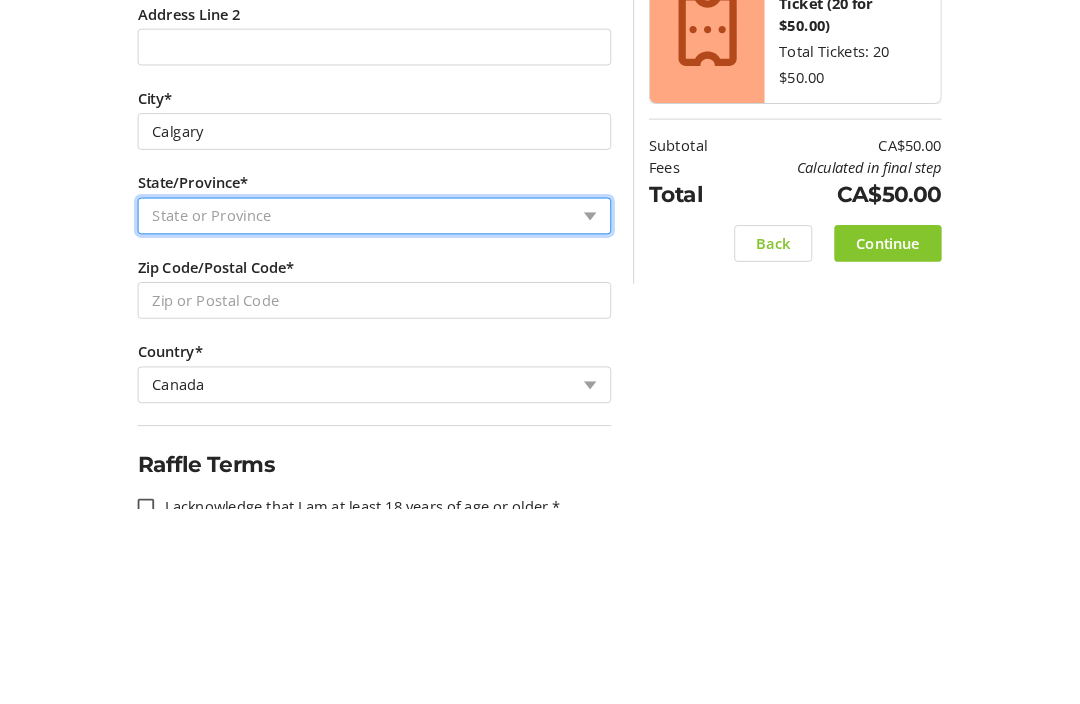 scroll, scrollTop: 887, scrollLeft: 0, axis: vertical 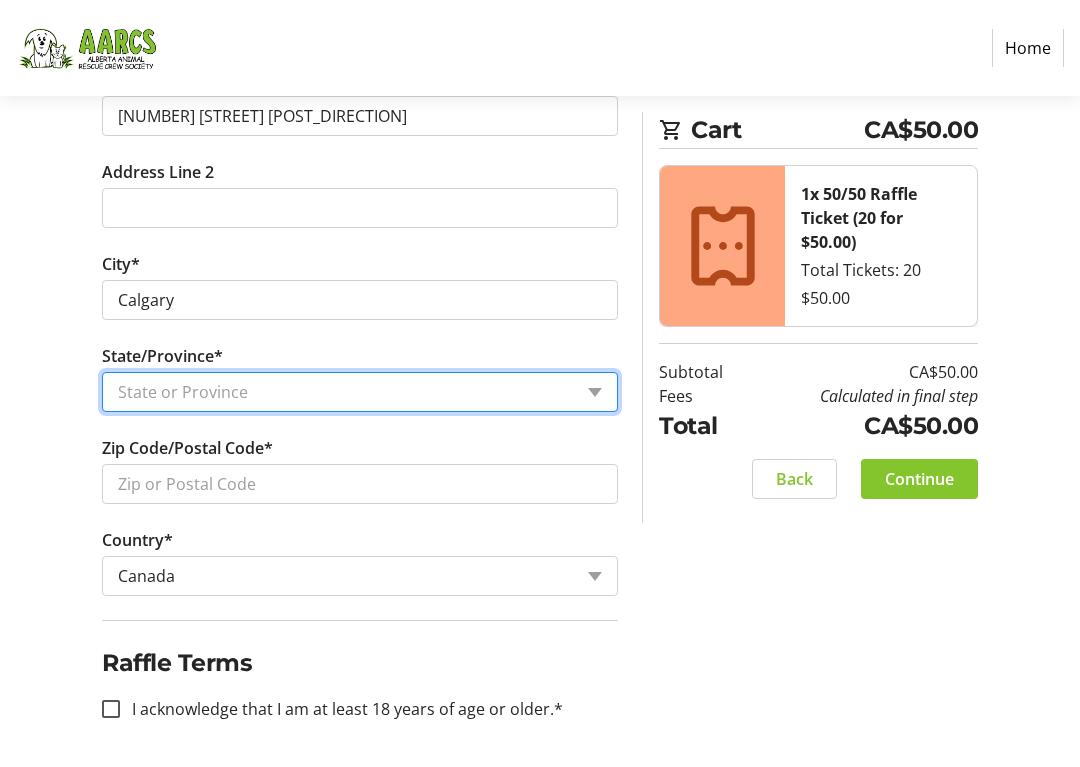 select on "AB" 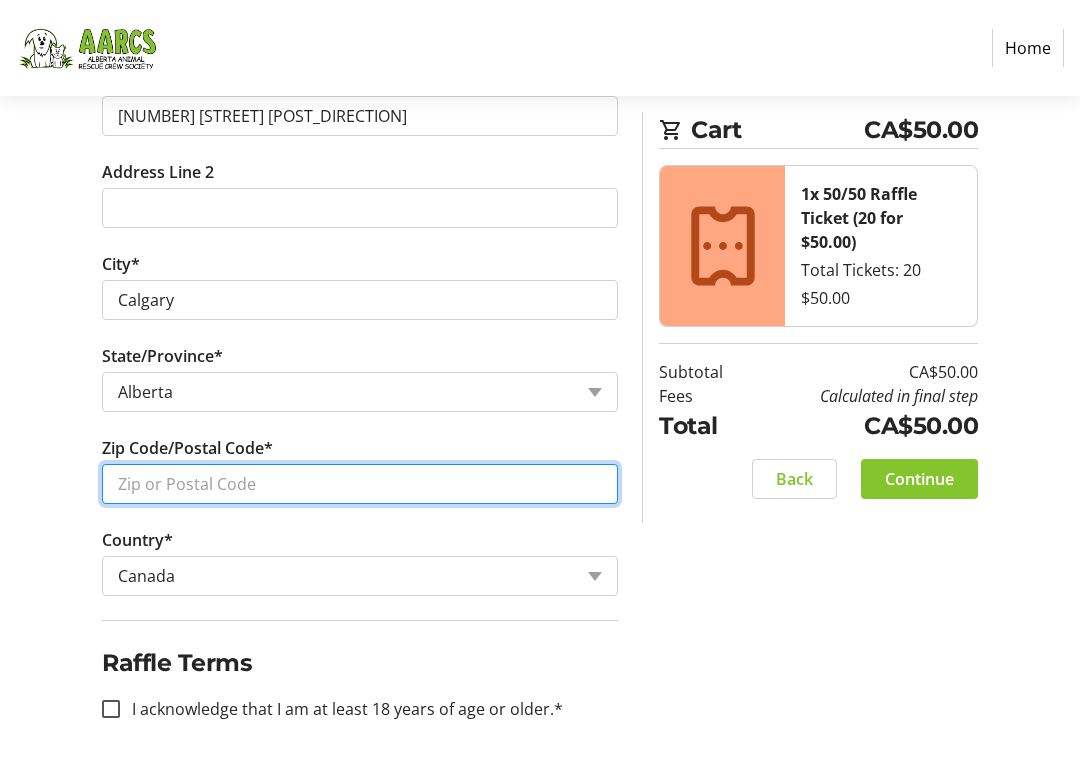 click on "Zip Code/Postal Code*" at bounding box center [360, 484] 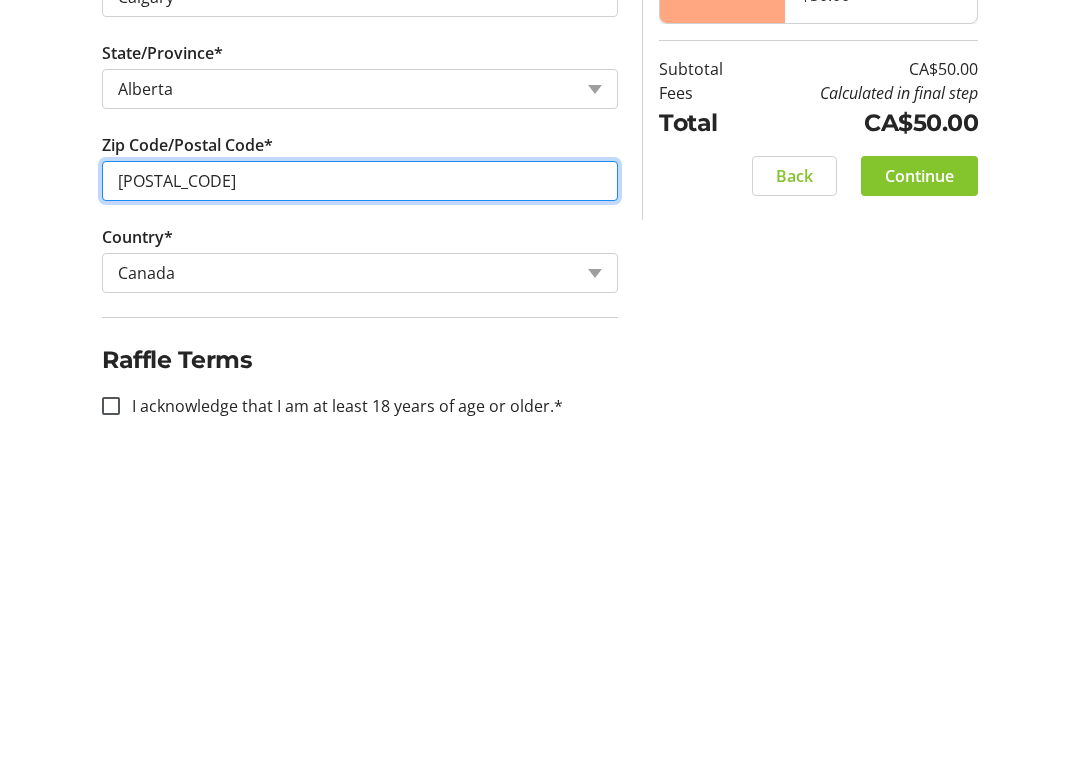 click on "[POSTAL_CODE]" at bounding box center (360, 484) 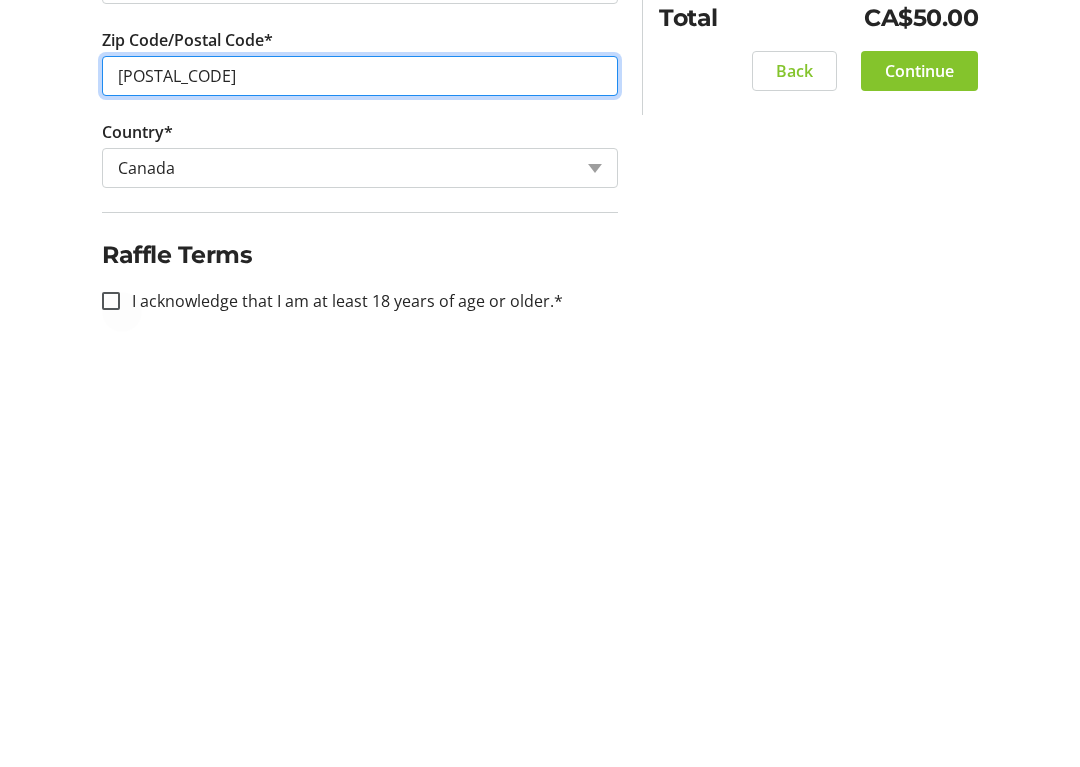 type on "[POSTAL_CODE]" 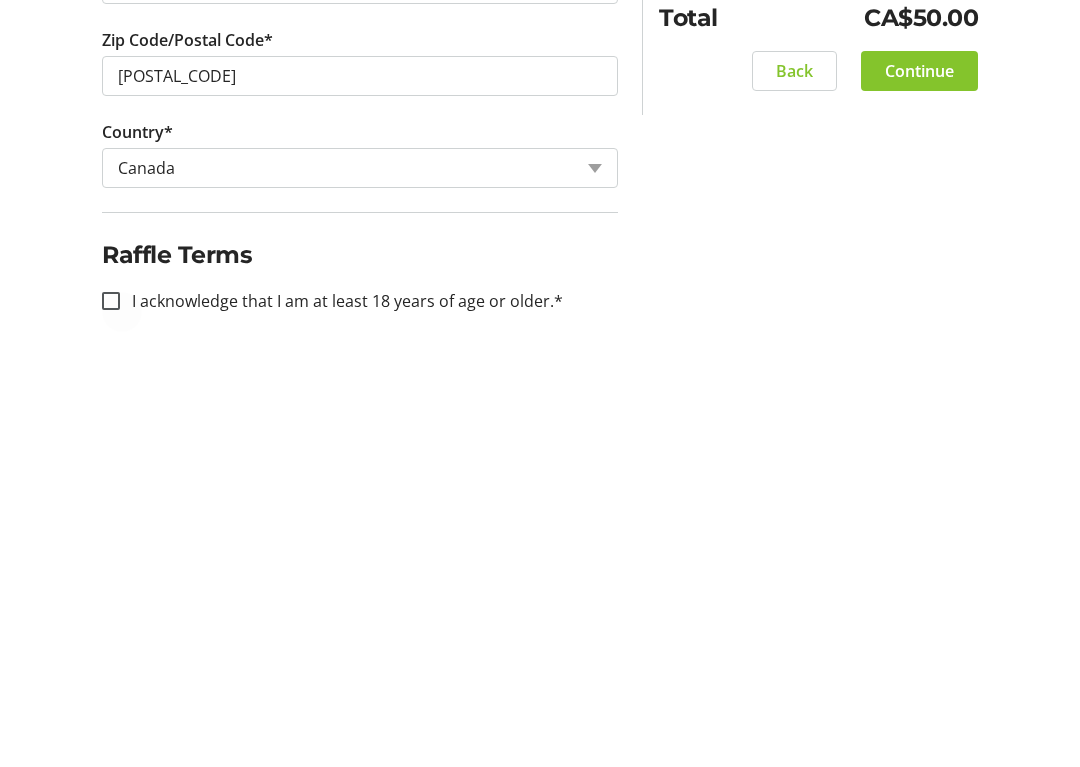click at bounding box center [111, 709] 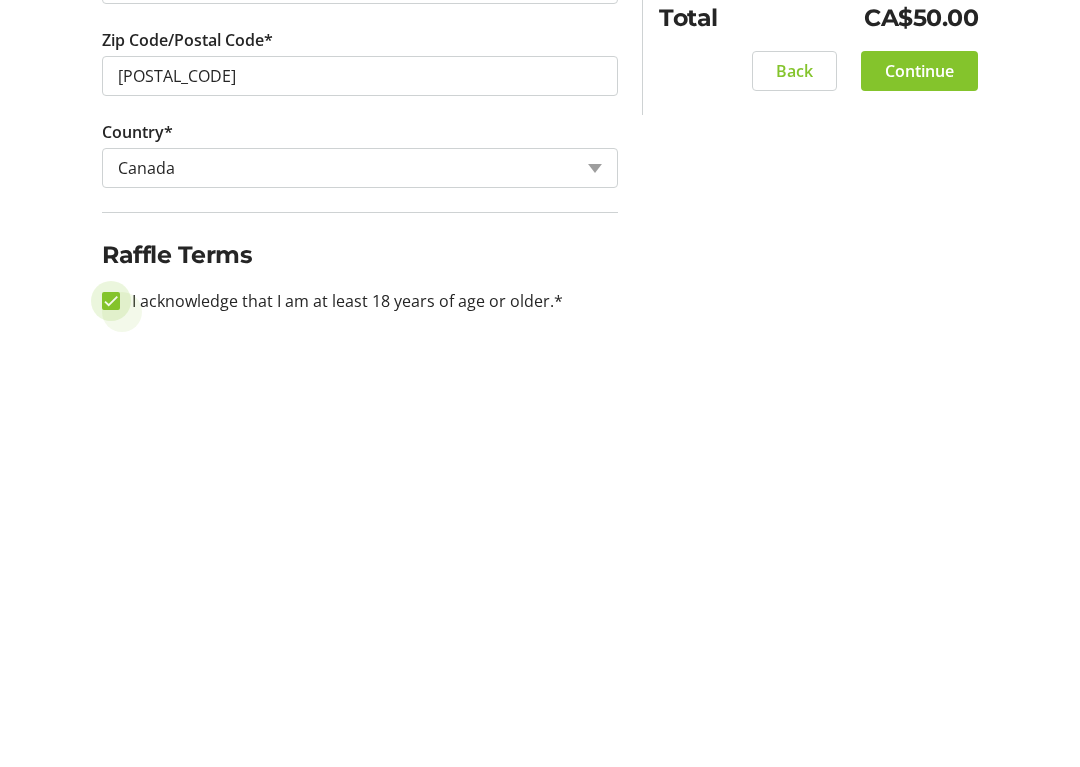 checkbox on "true" 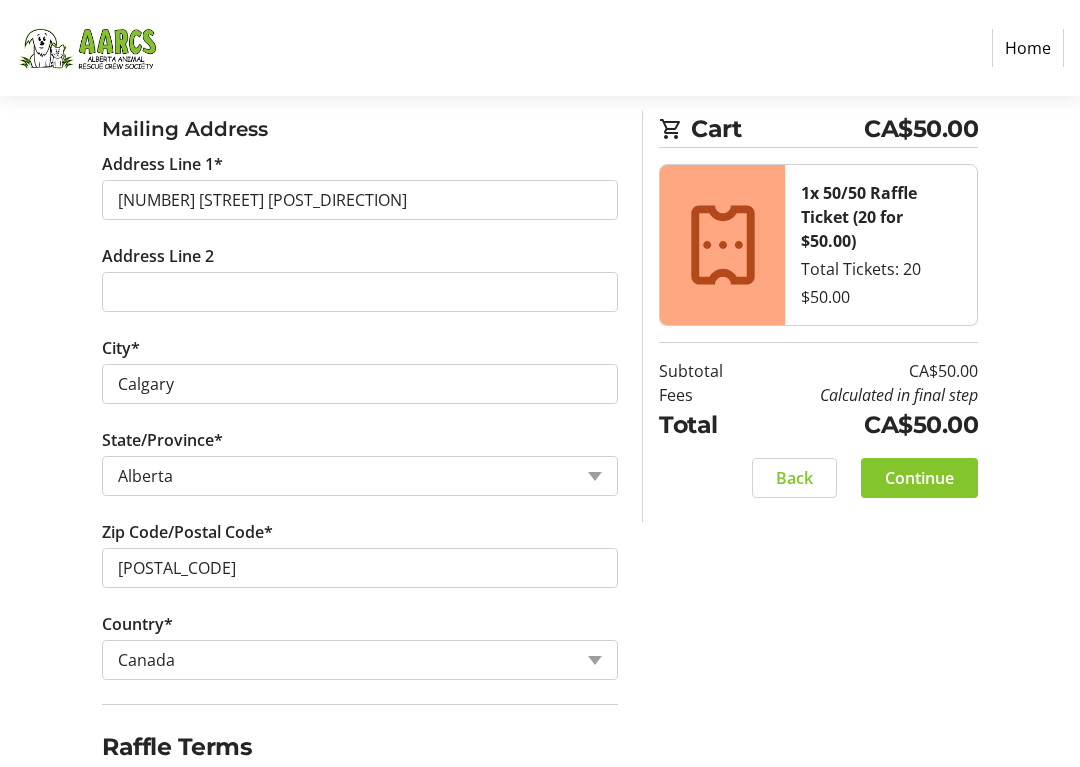 scroll, scrollTop: 887, scrollLeft: 0, axis: vertical 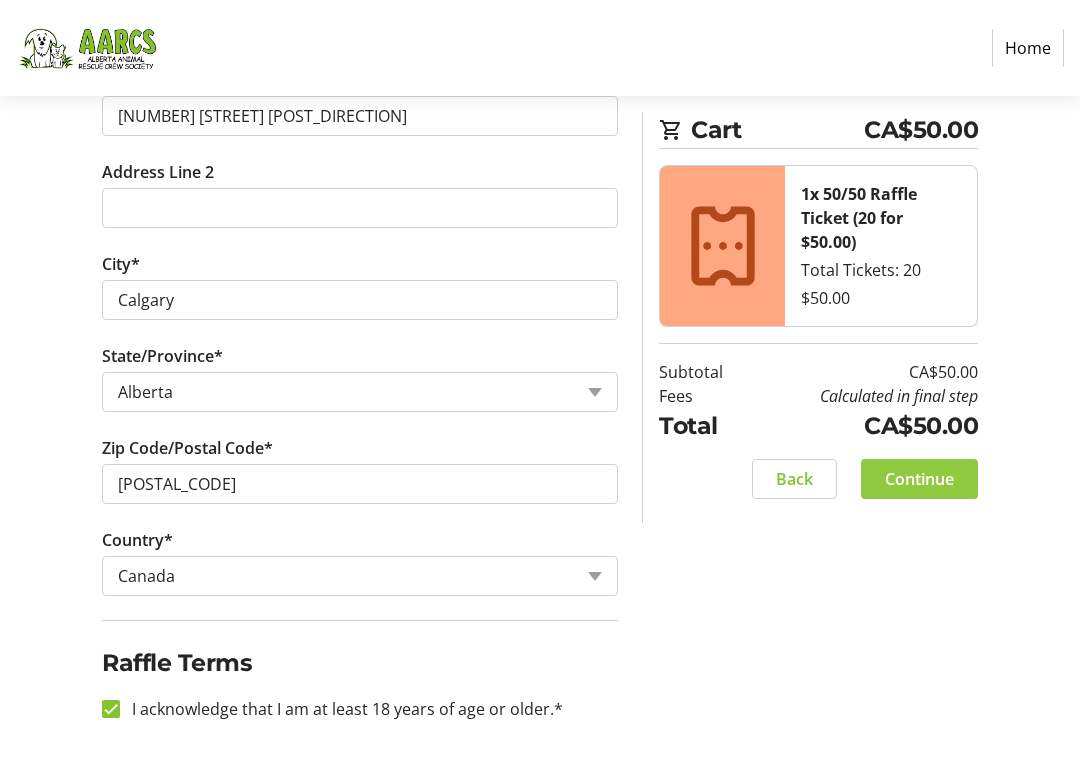 click on "Continue" 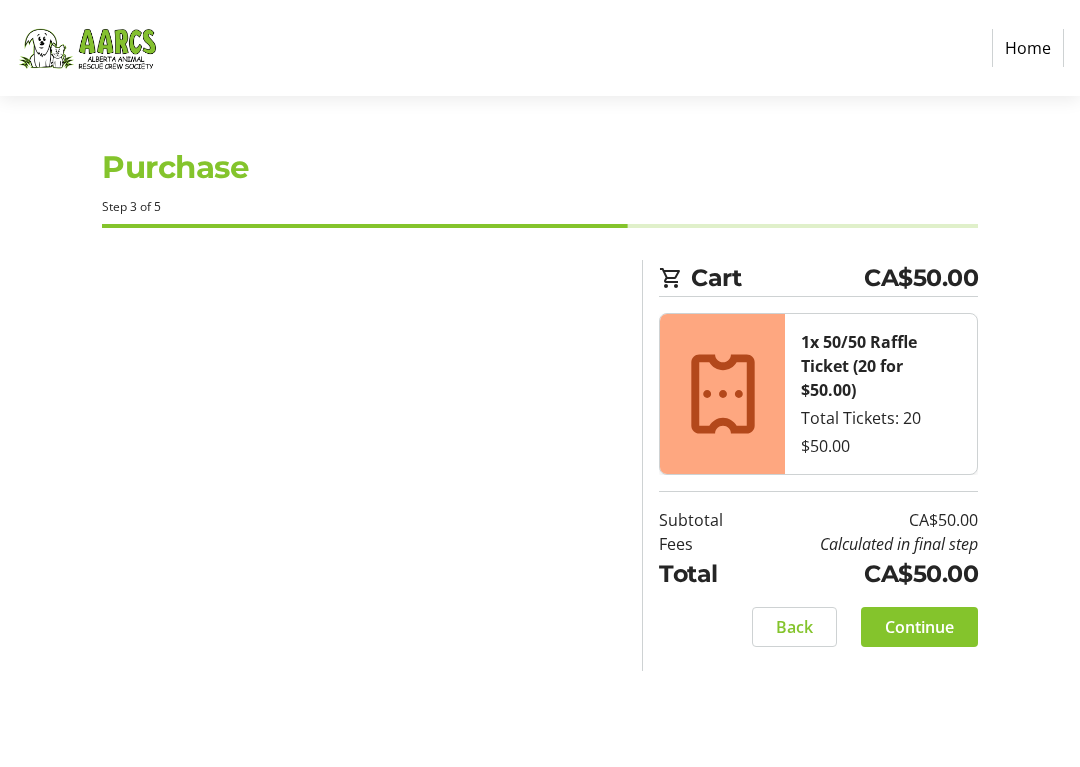 scroll, scrollTop: 0, scrollLeft: 0, axis: both 